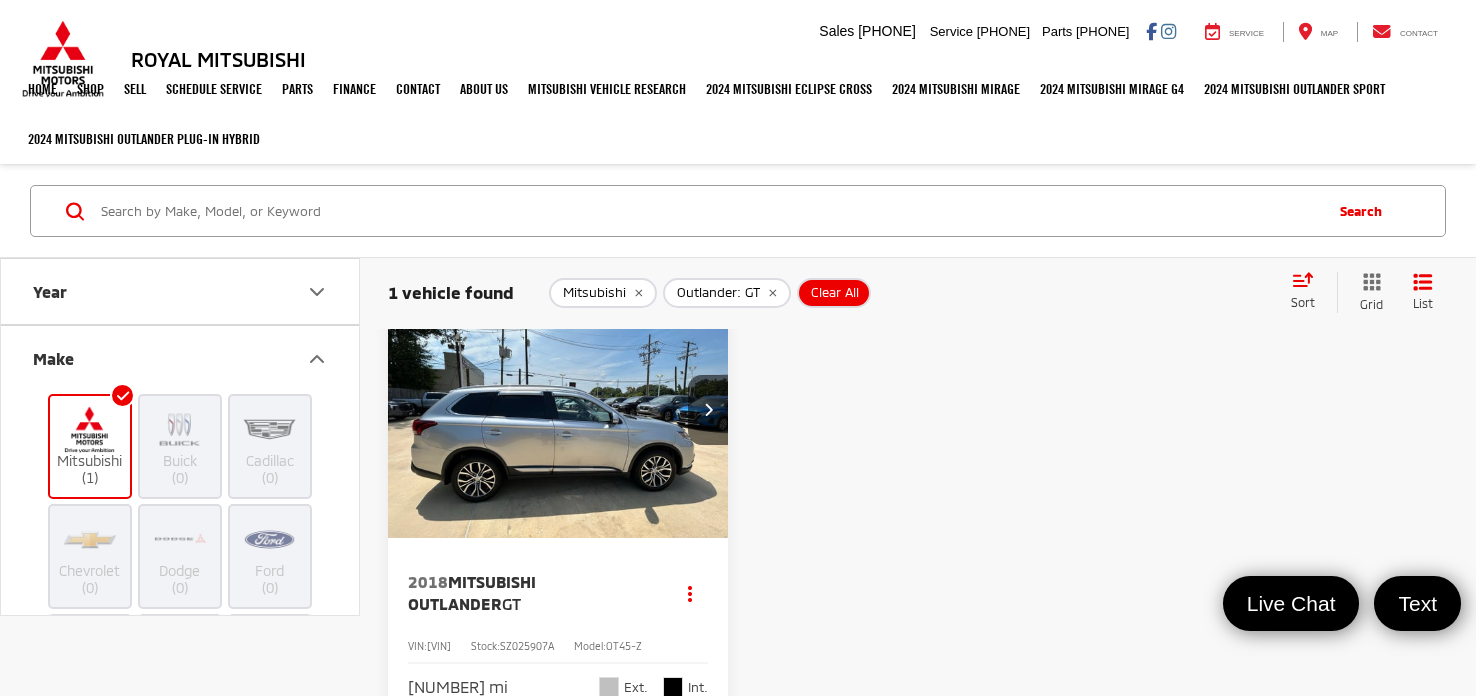 scroll, scrollTop: 486, scrollLeft: 0, axis: vertical 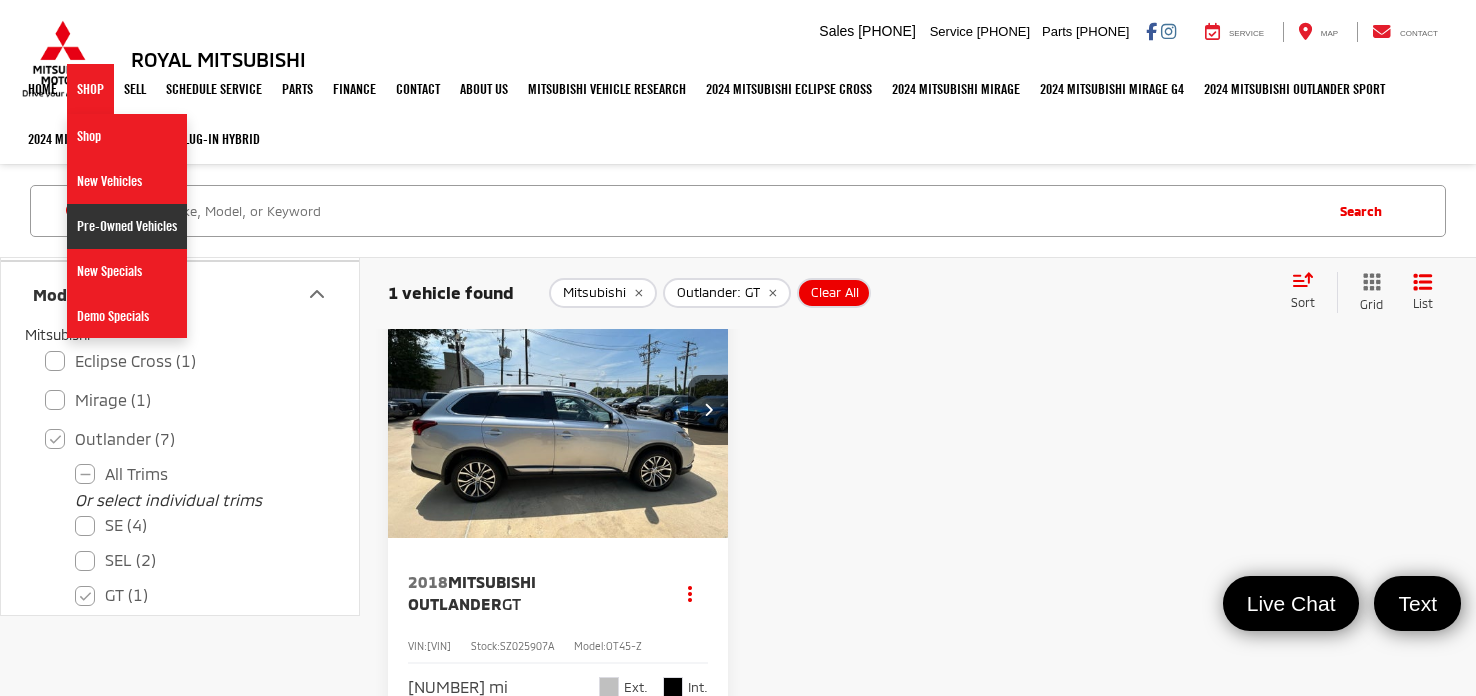 click on "Pre-Owned Vehicles" at bounding box center [127, 226] 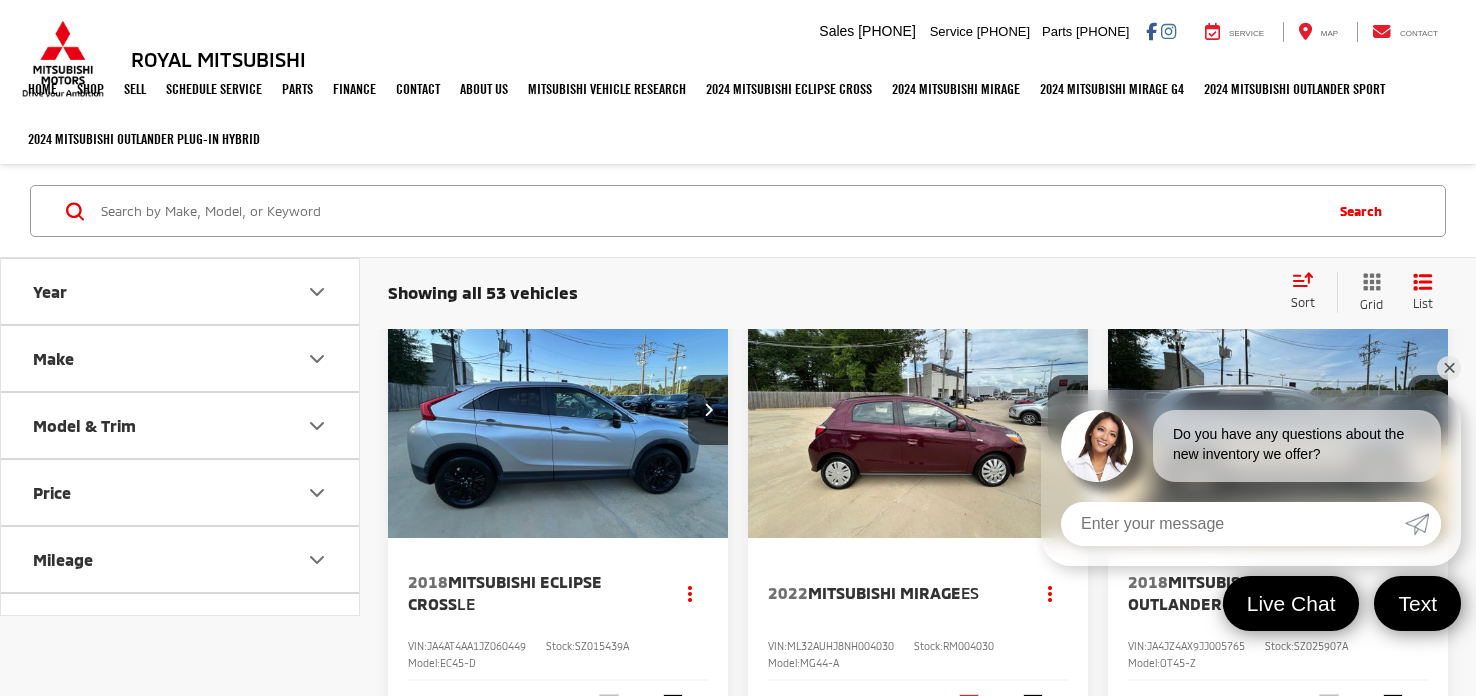 scroll, scrollTop: 0, scrollLeft: 0, axis: both 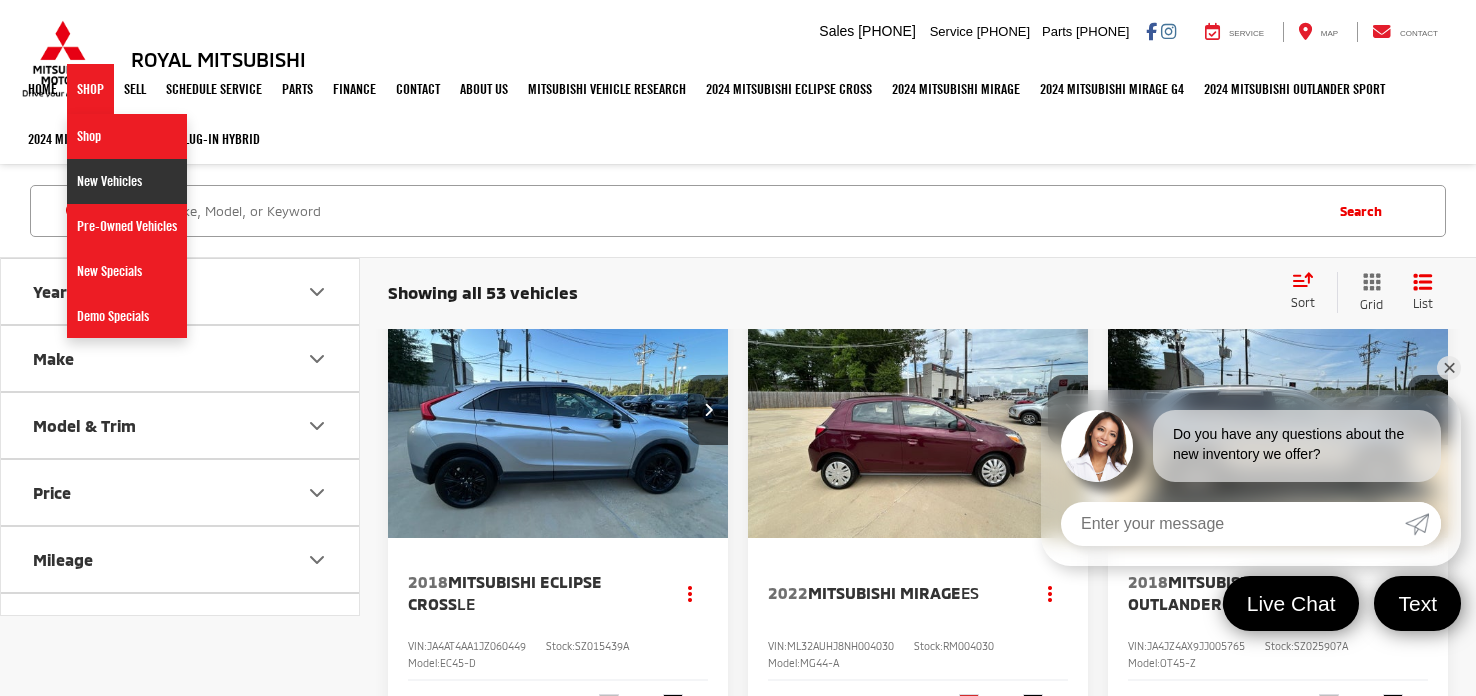 click on "New Vehicles" at bounding box center [127, 181] 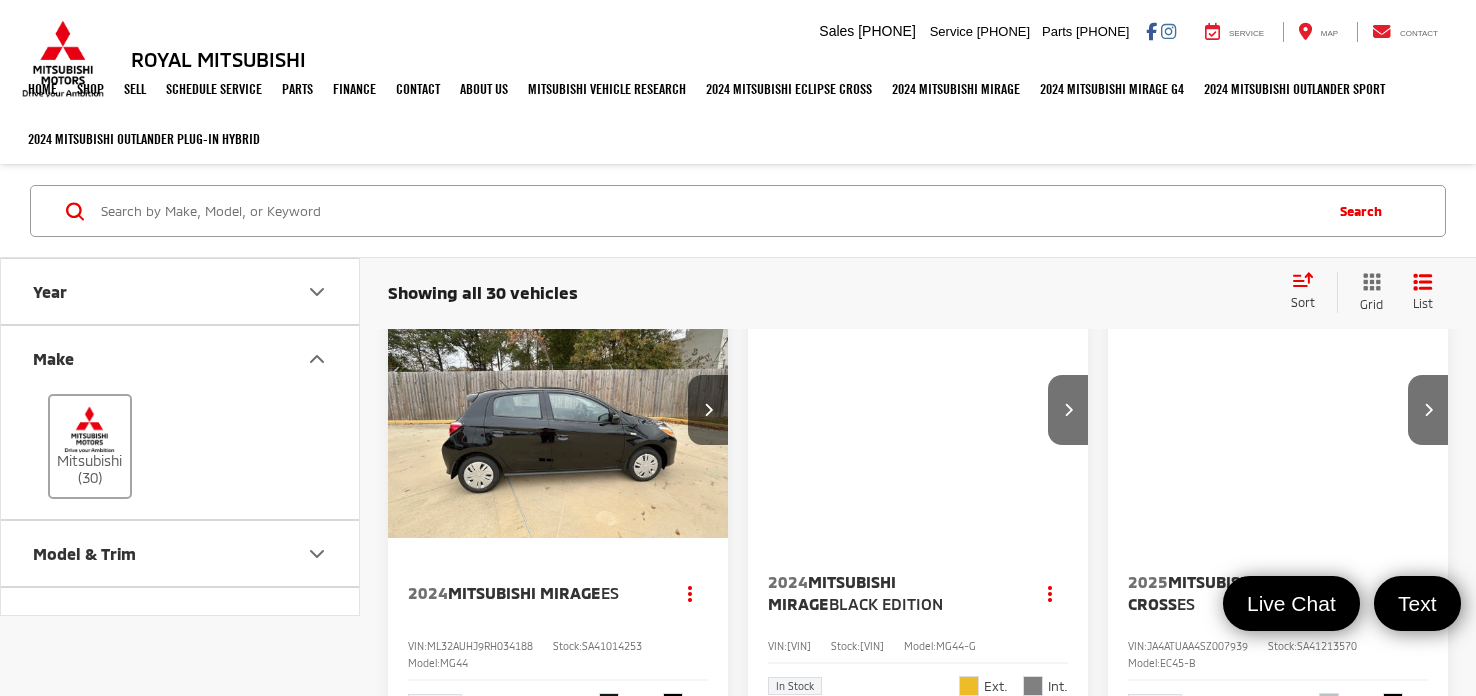 scroll, scrollTop: 0, scrollLeft: 0, axis: both 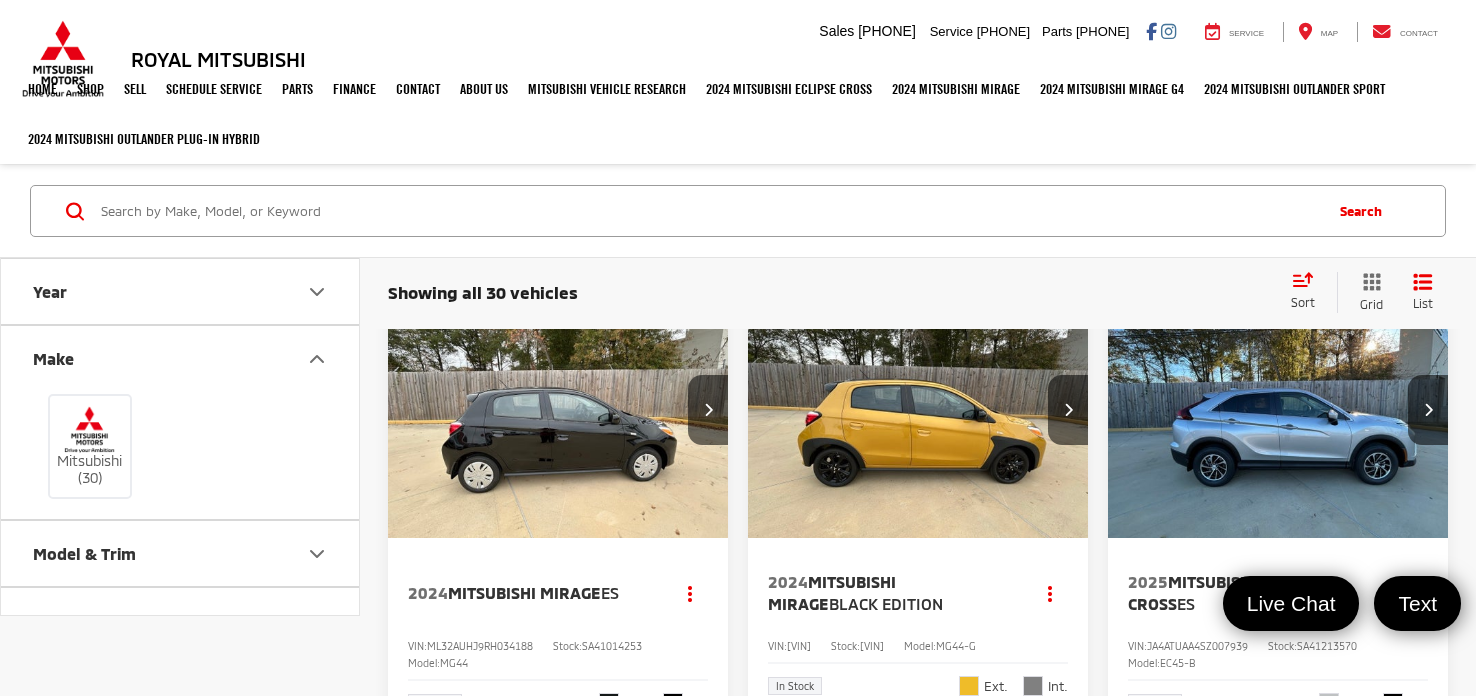 click at bounding box center (89, 428) 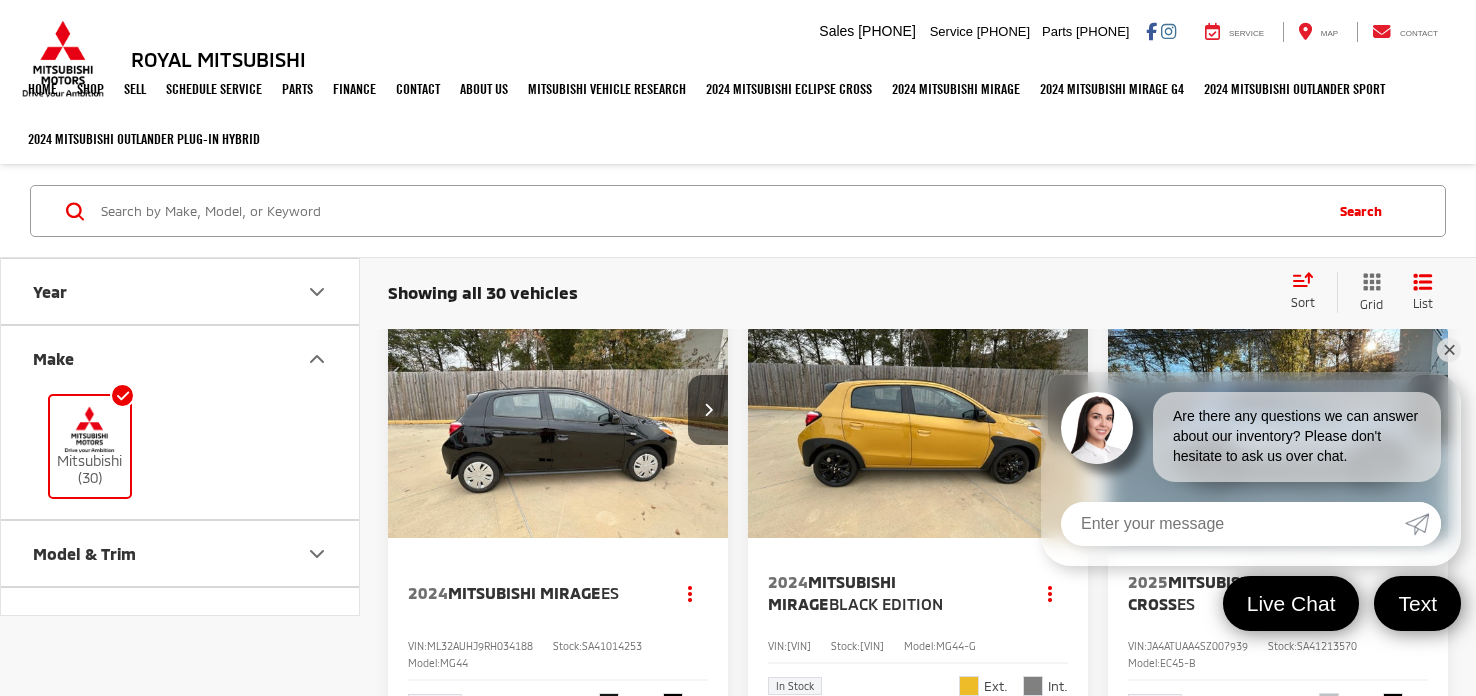 scroll, scrollTop: 78, scrollLeft: 0, axis: vertical 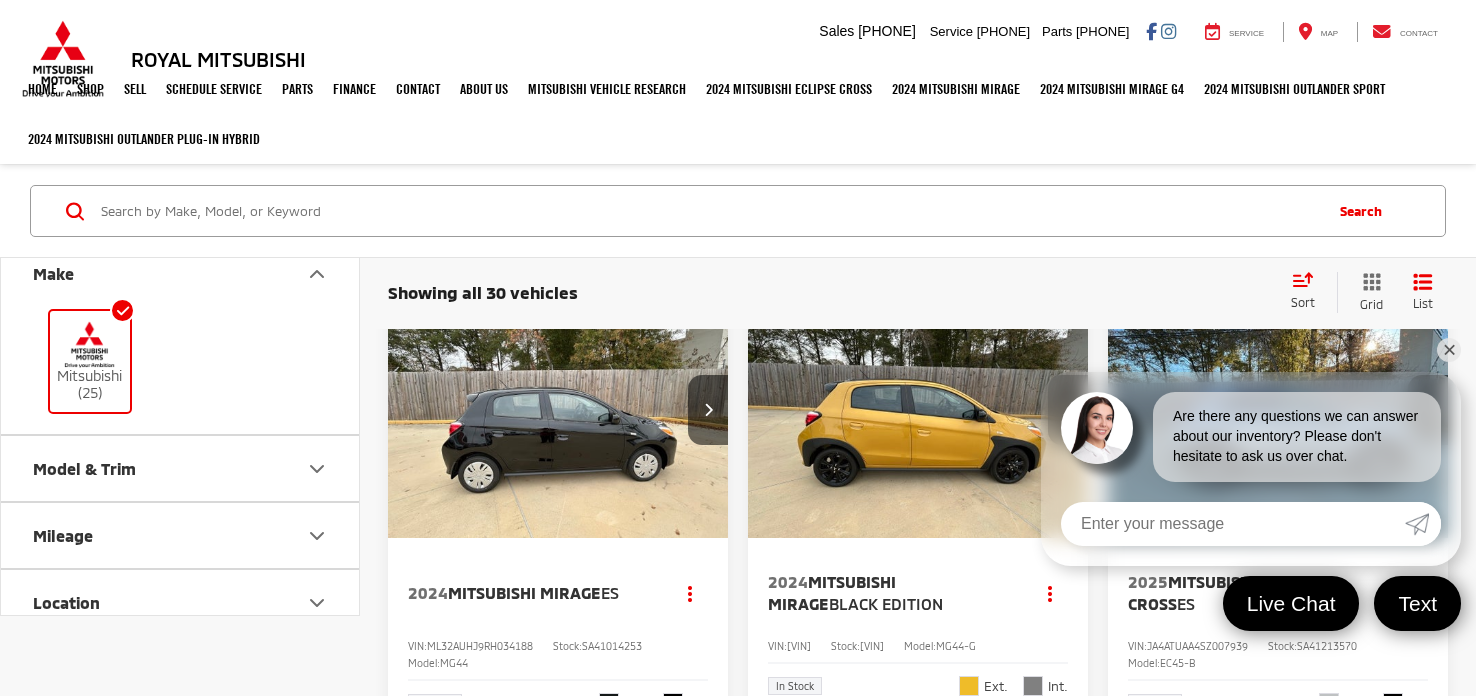 click on "Model & Trim" at bounding box center [181, 468] 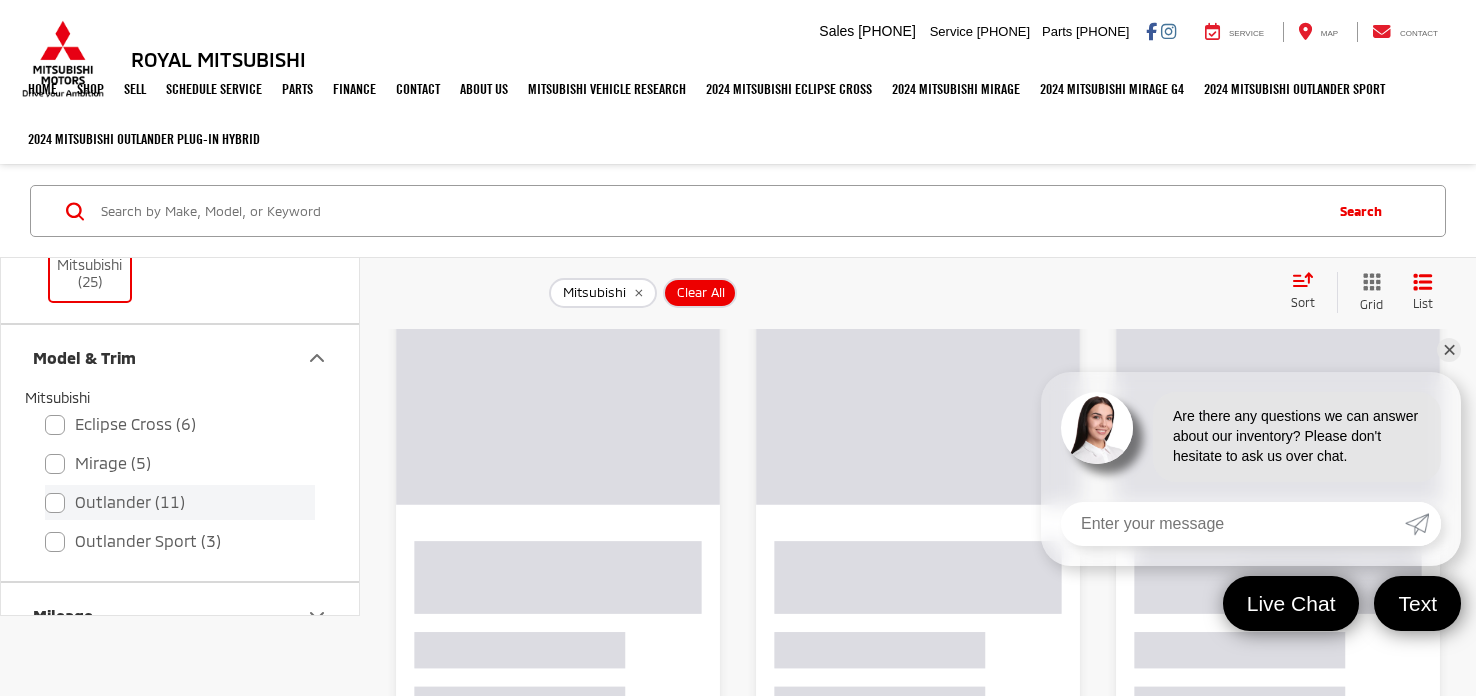 scroll, scrollTop: 198, scrollLeft: 0, axis: vertical 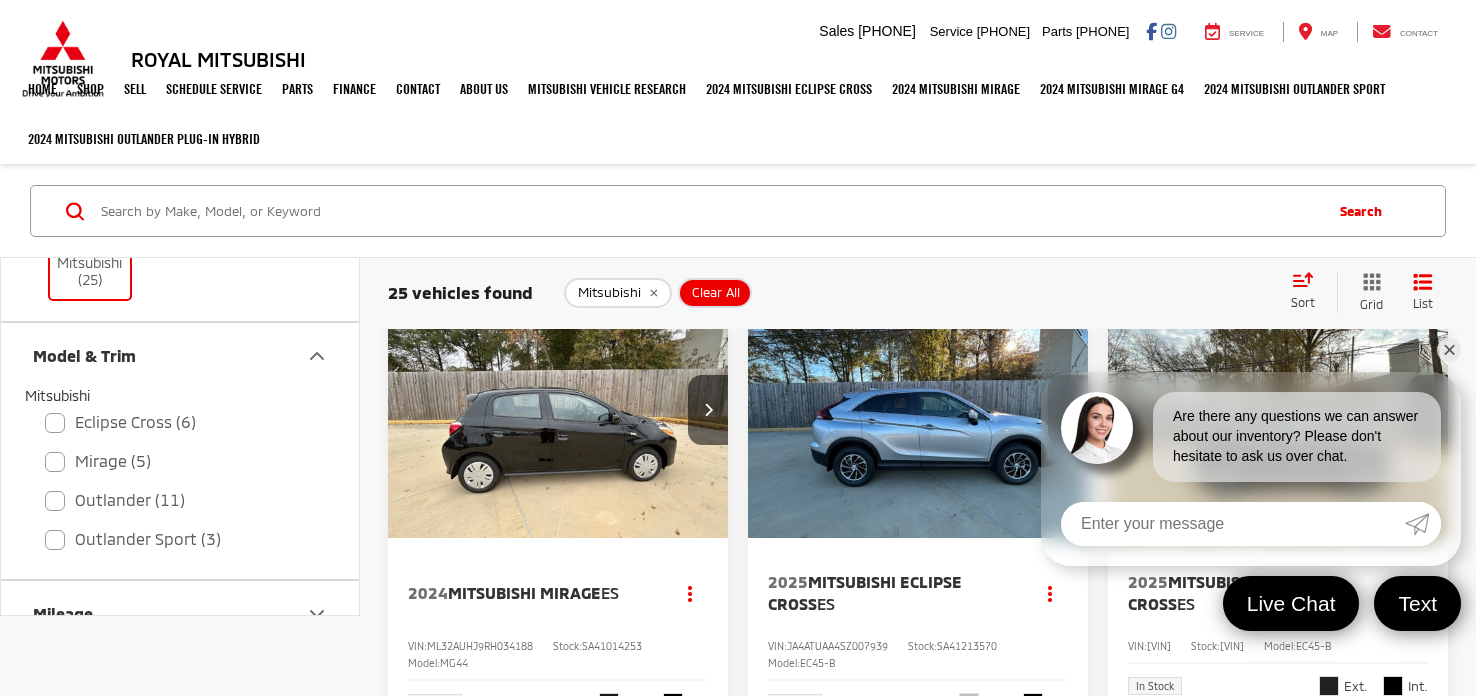 click on "Outlander (11)" at bounding box center [180, 500] 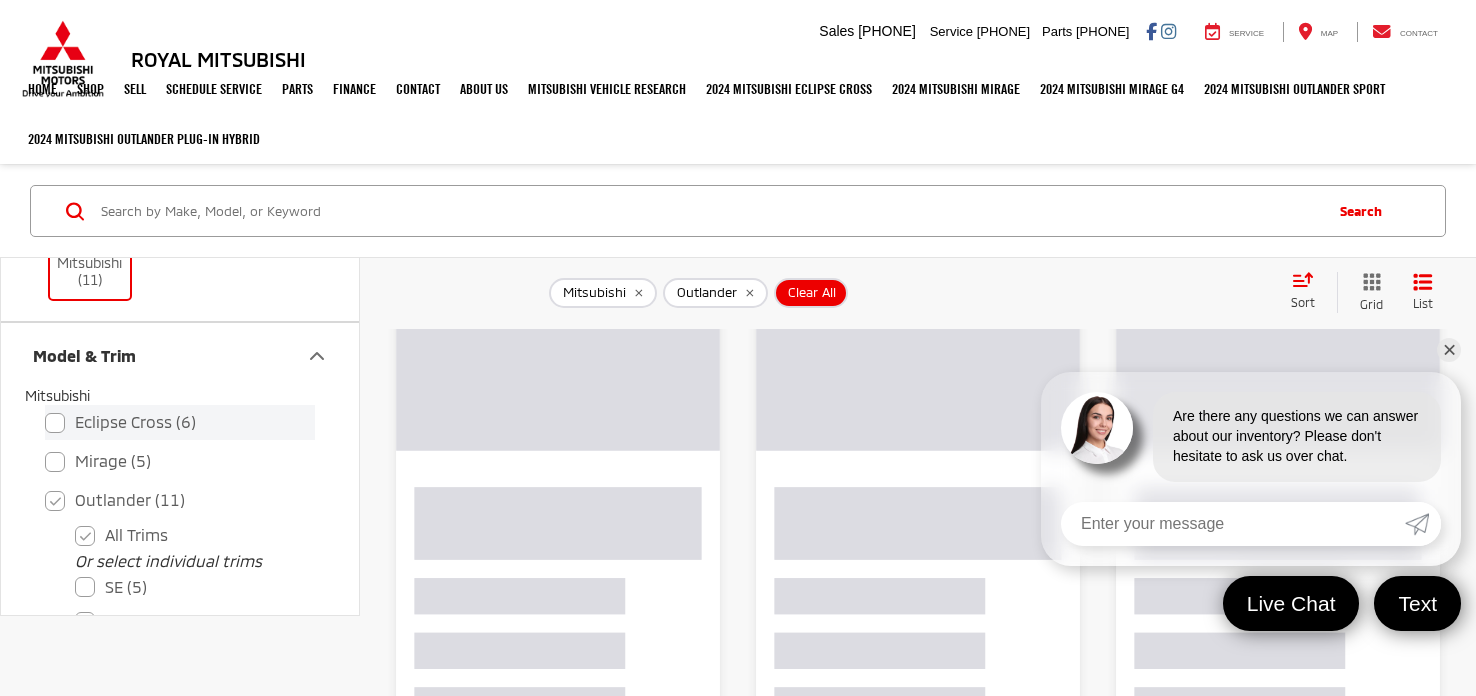 scroll, scrollTop: 63, scrollLeft: 0, axis: vertical 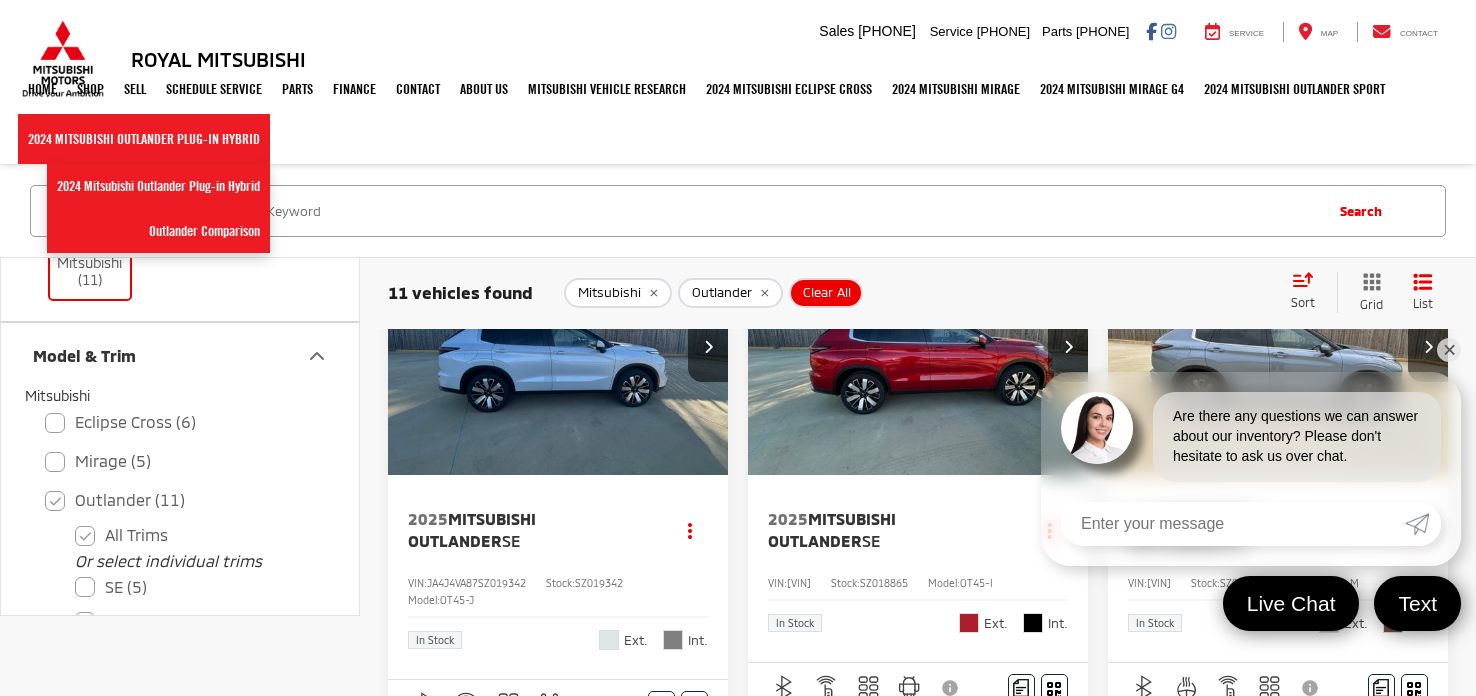 click on "2024 Mitsubishi Outlander Plug-in Hybrid" at bounding box center (144, 139) 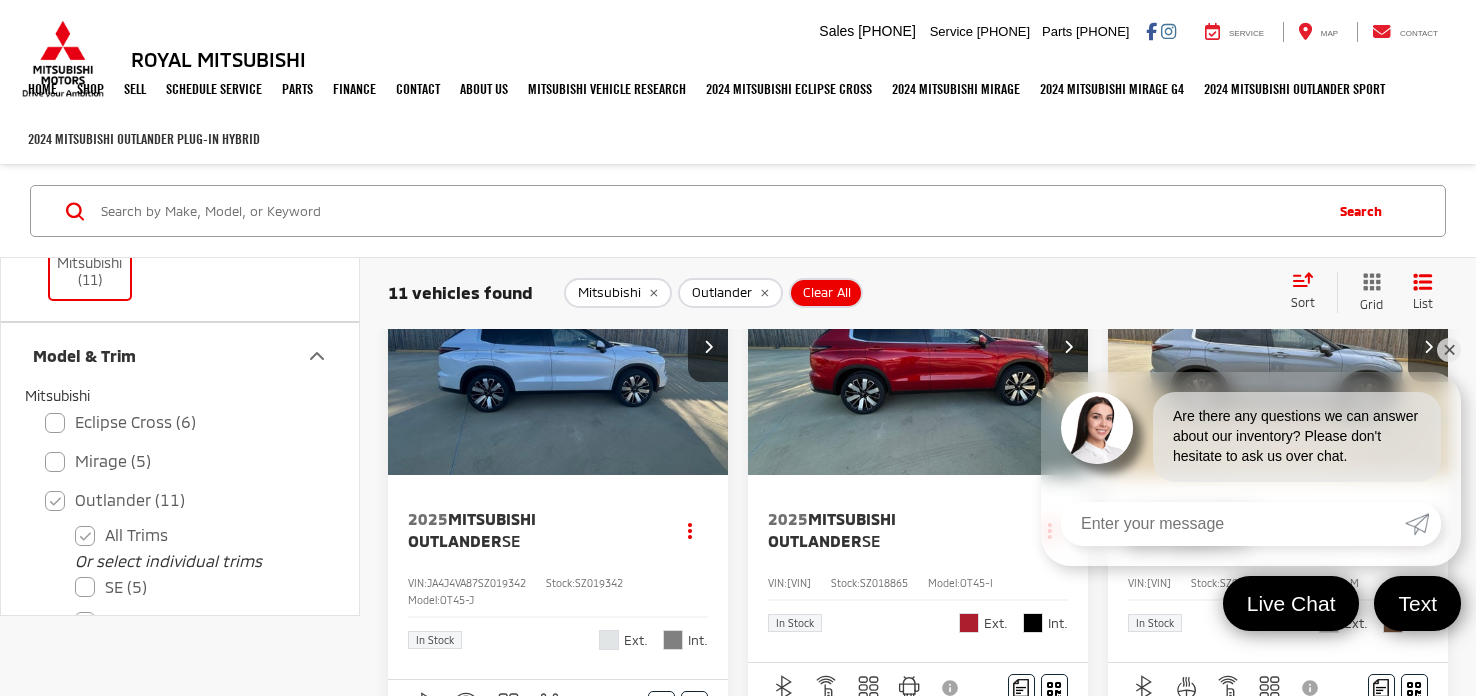 click on "2024 Mitsubishi Outlander Plug-in Hybrid" at bounding box center (144, 139) 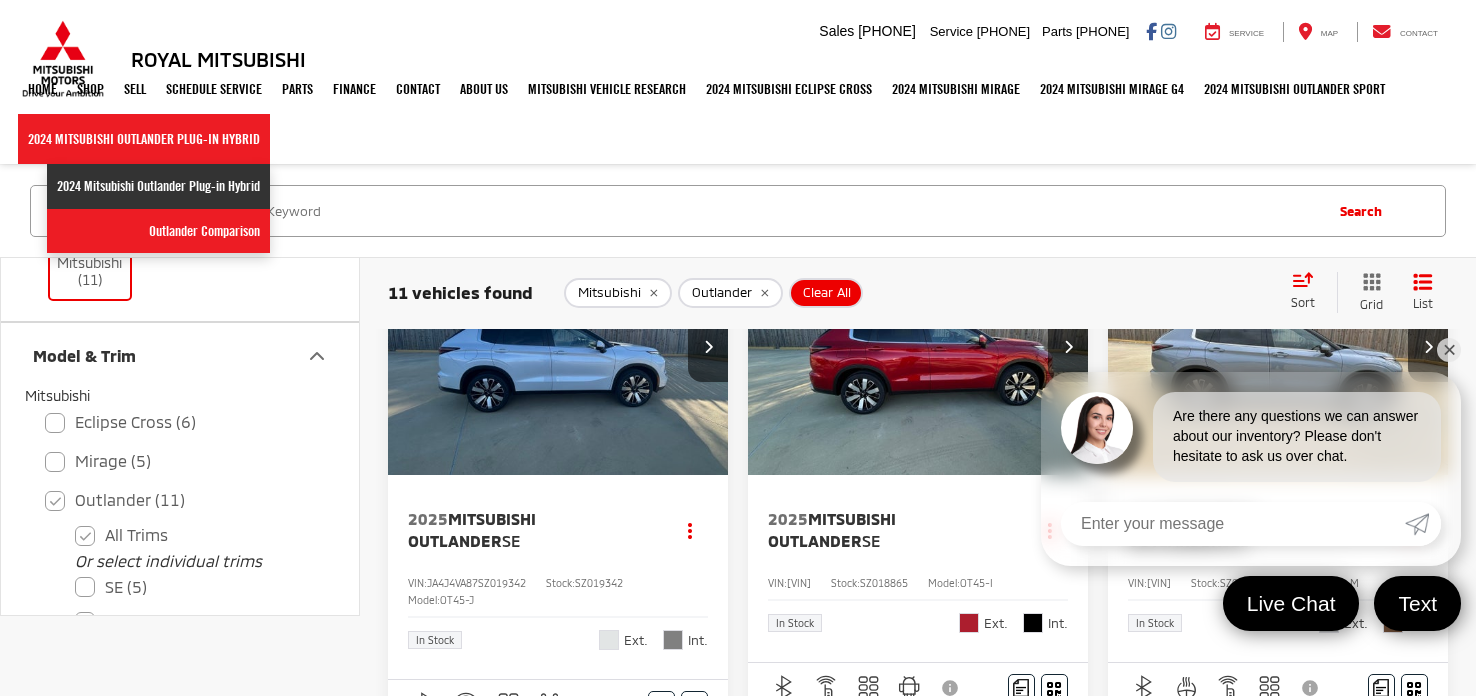 click on "2024 Mitsubishi Outlander Plug-in Hybrid" at bounding box center (158, 186) 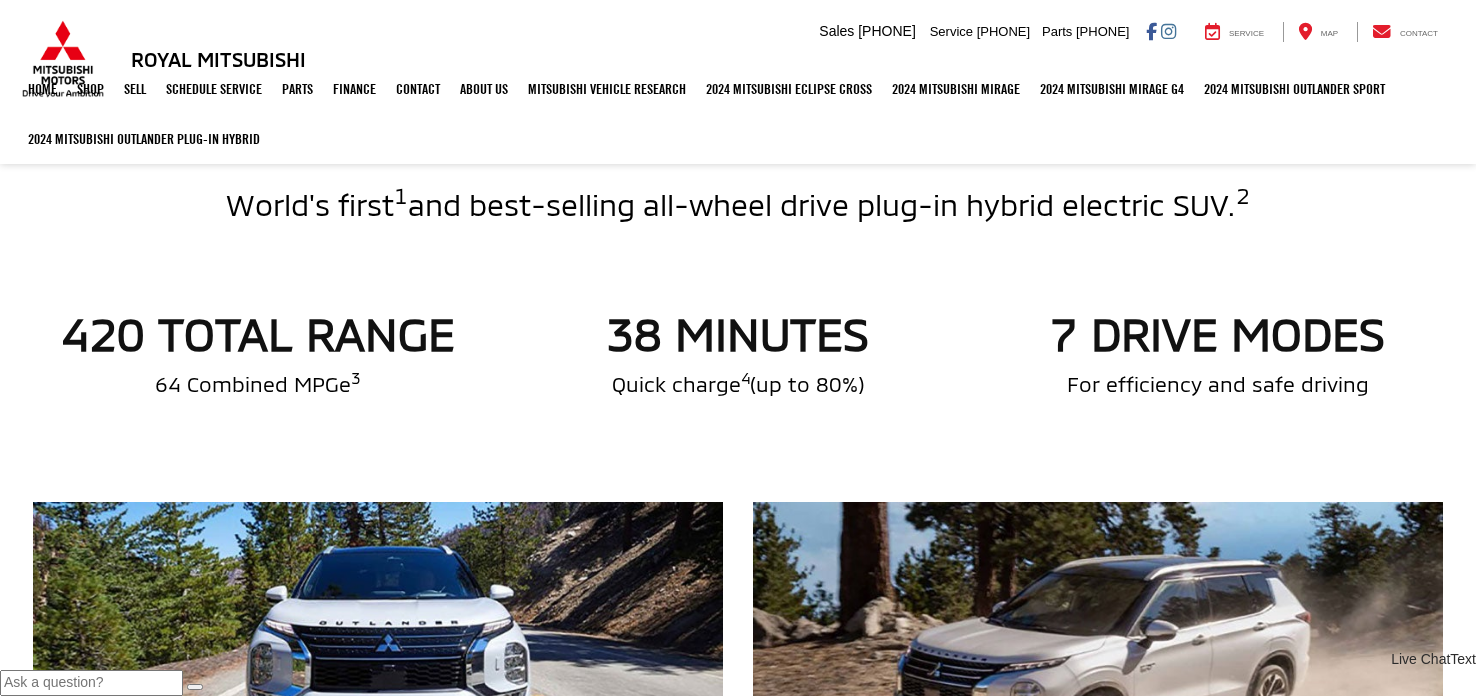 scroll, scrollTop: 1081, scrollLeft: 0, axis: vertical 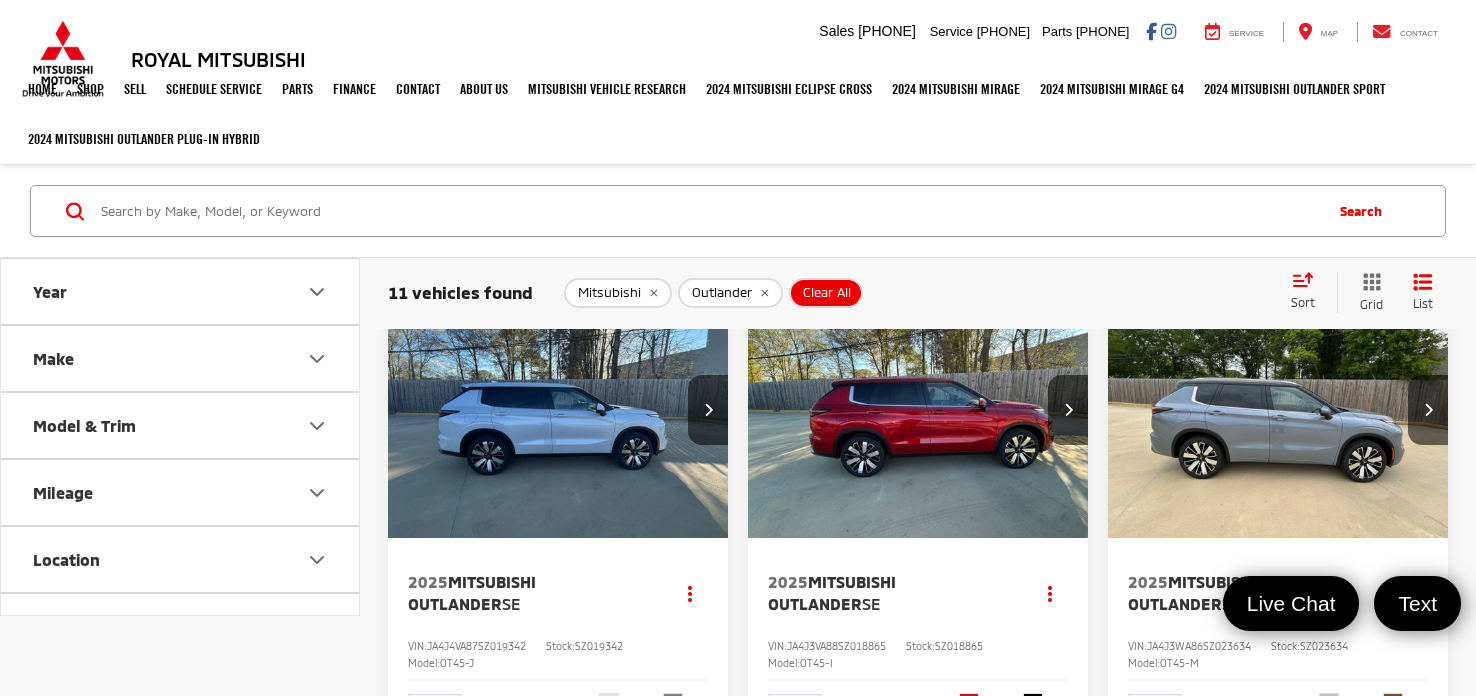click 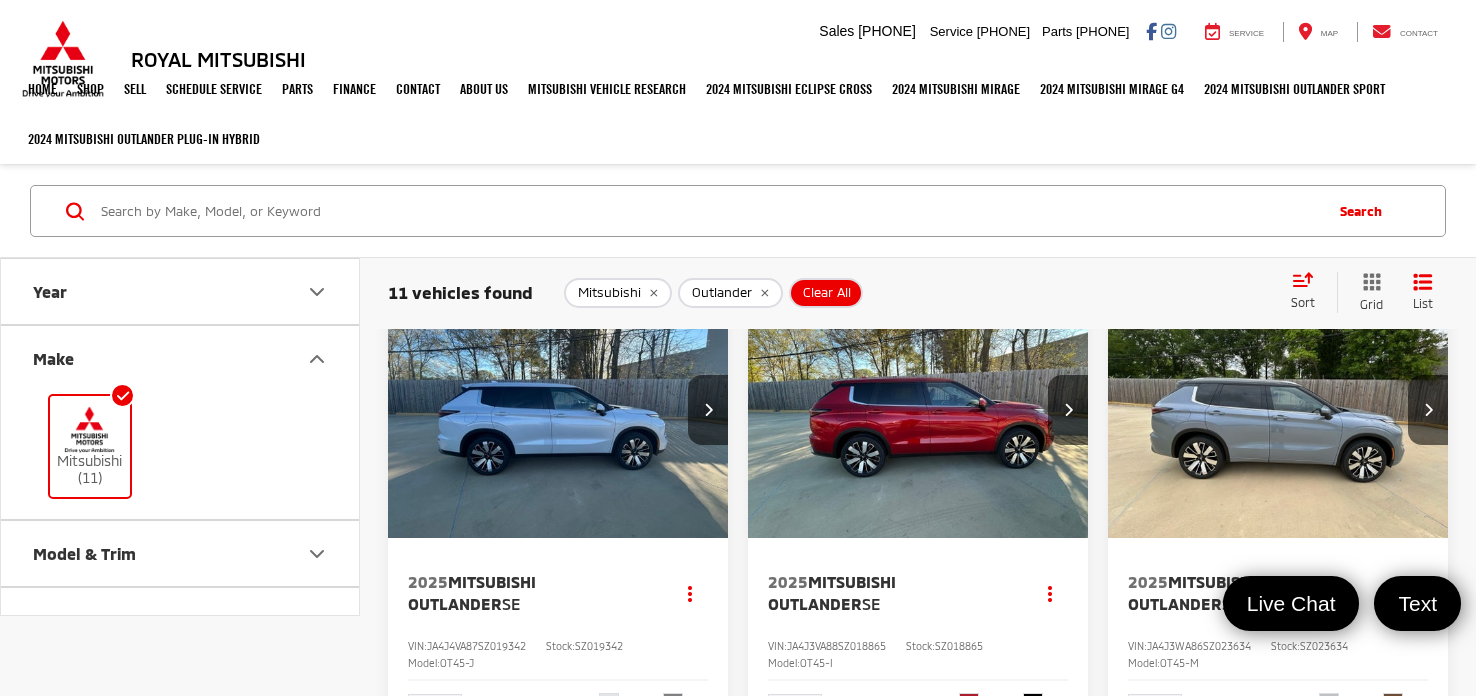 click 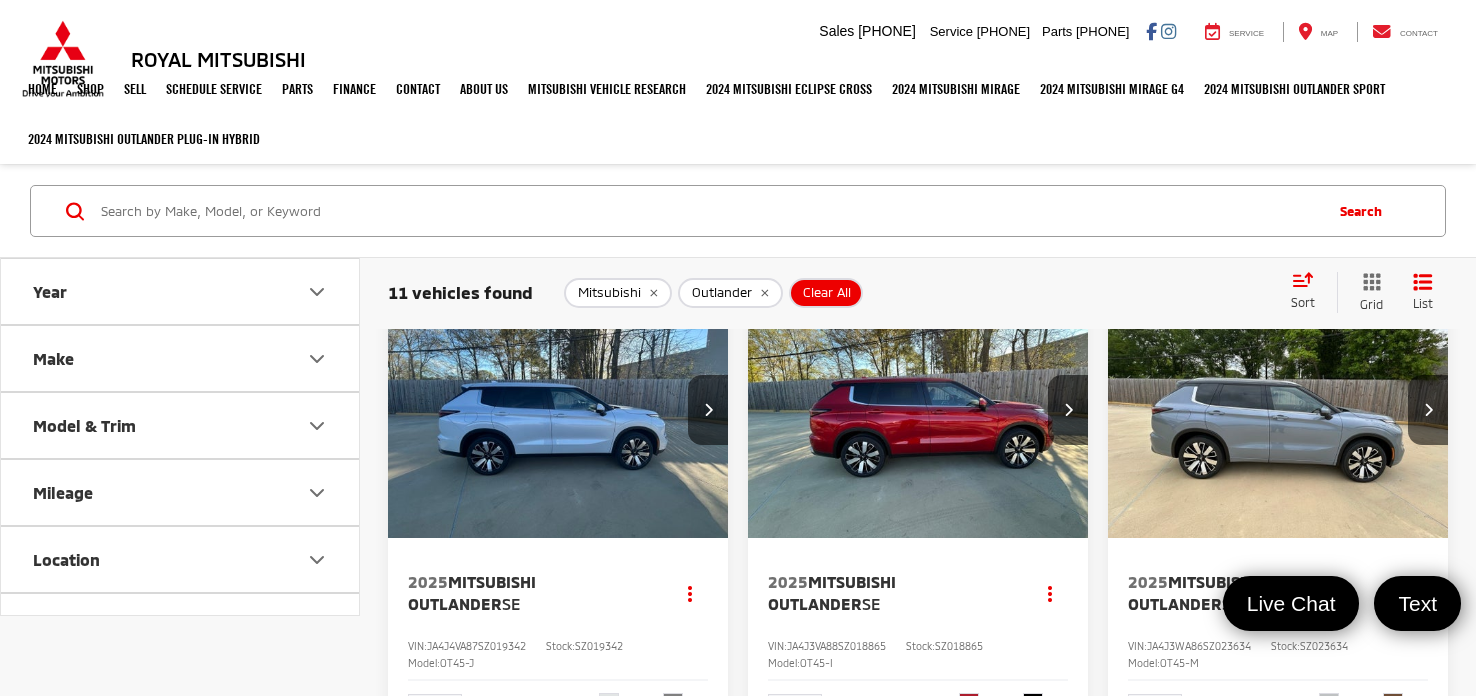 click on "Model & Trim" at bounding box center [181, 425] 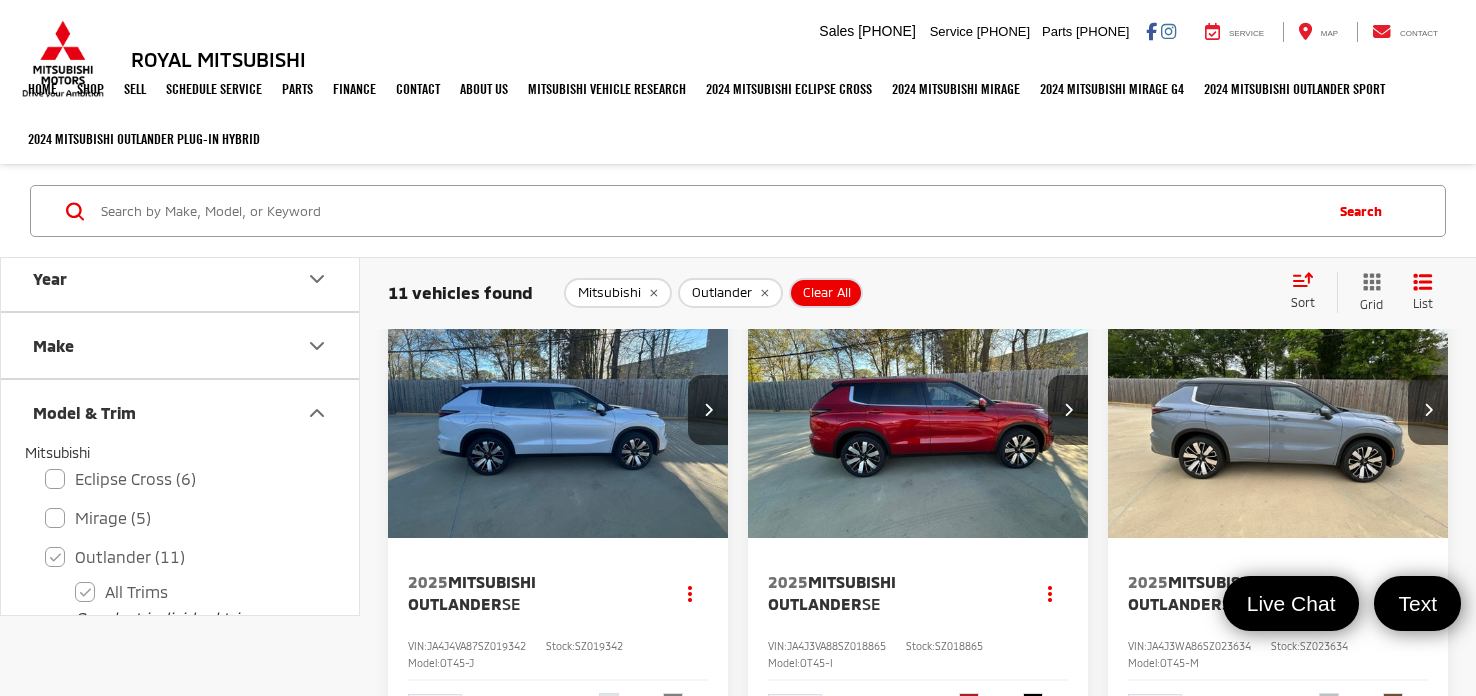 scroll, scrollTop: 0, scrollLeft: 0, axis: both 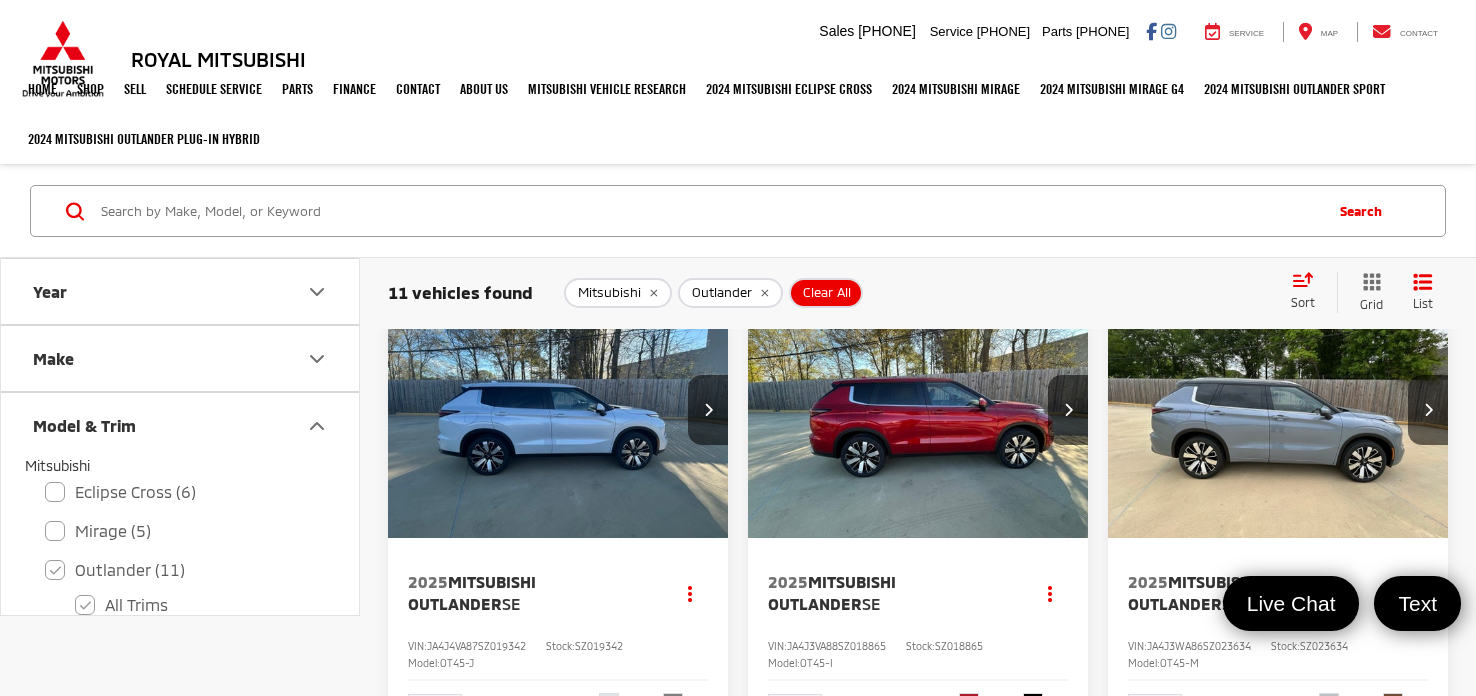 click on "Year" at bounding box center (181, 291) 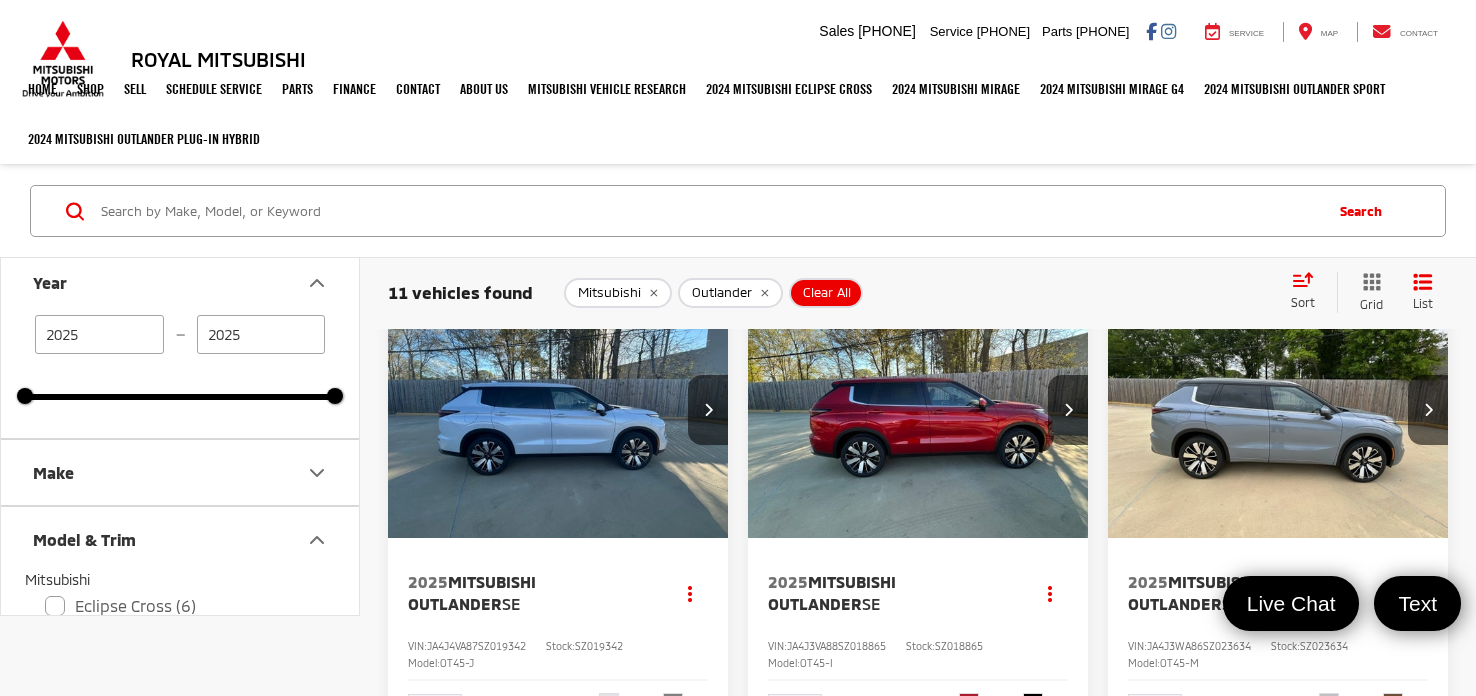 scroll, scrollTop: 19, scrollLeft: 0, axis: vertical 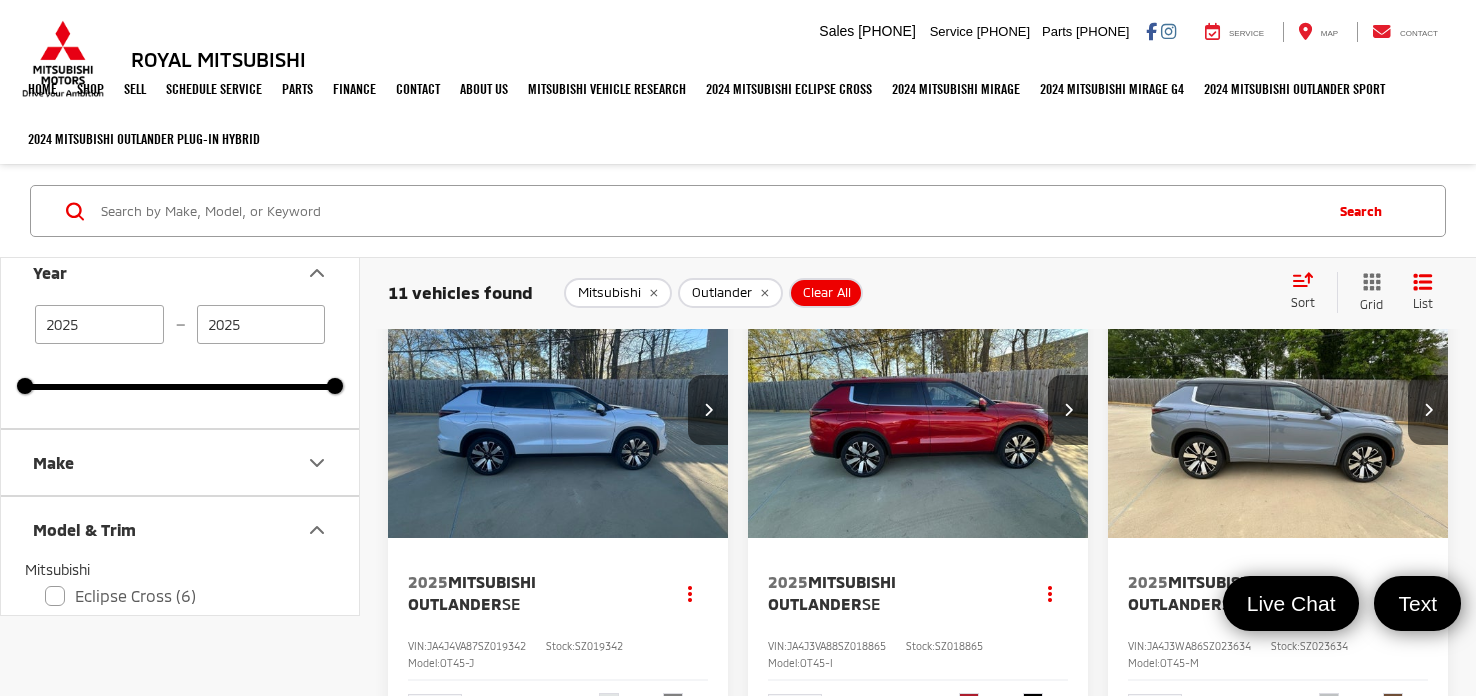 drag, startPoint x: 128, startPoint y: 327, endPoint x: 0, endPoint y: 333, distance: 128.14055 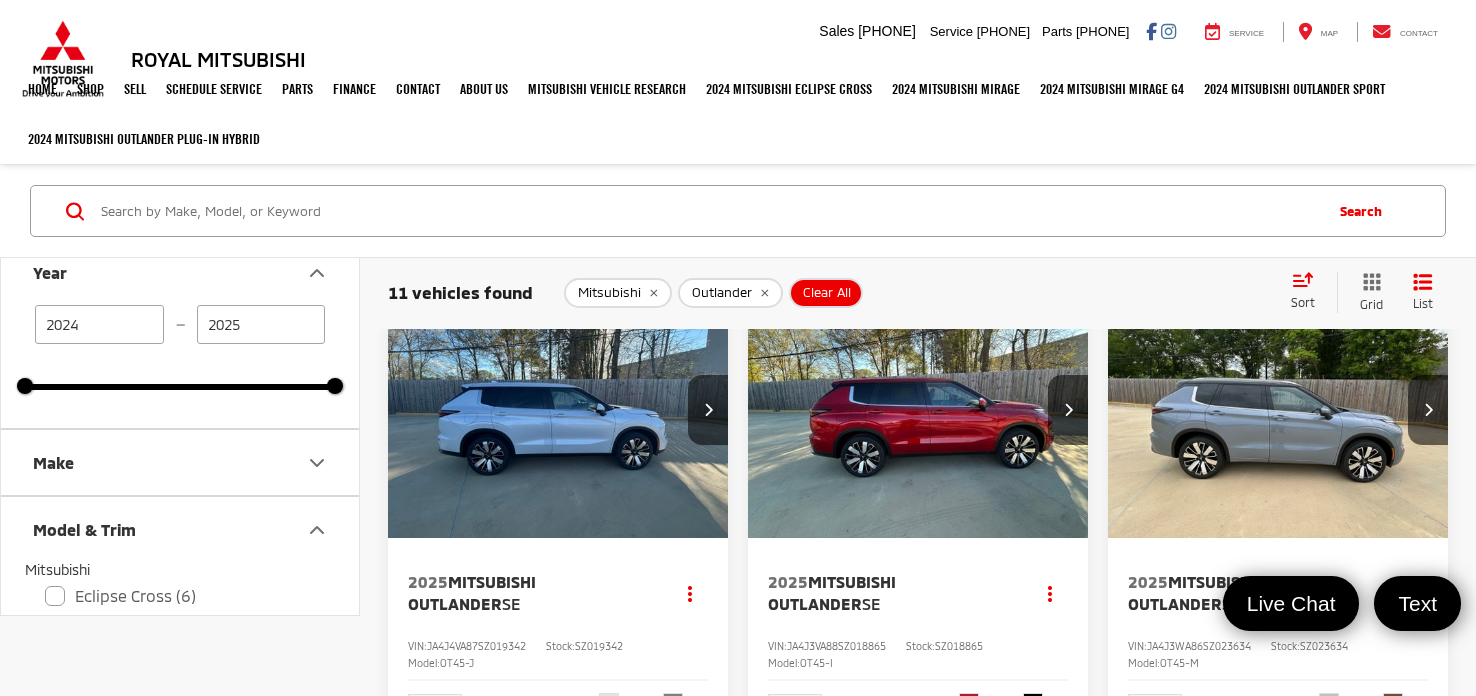 type on "2024" 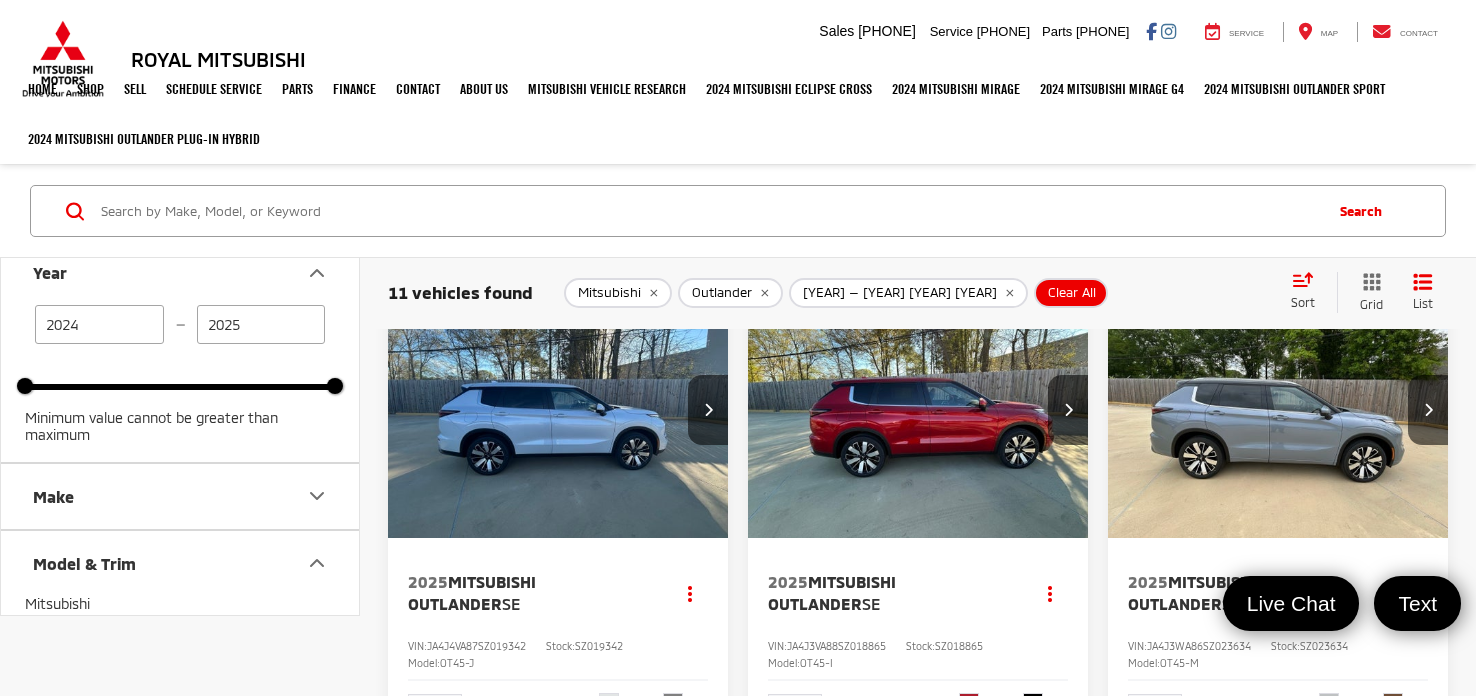 click on "2025" at bounding box center (261, 324) 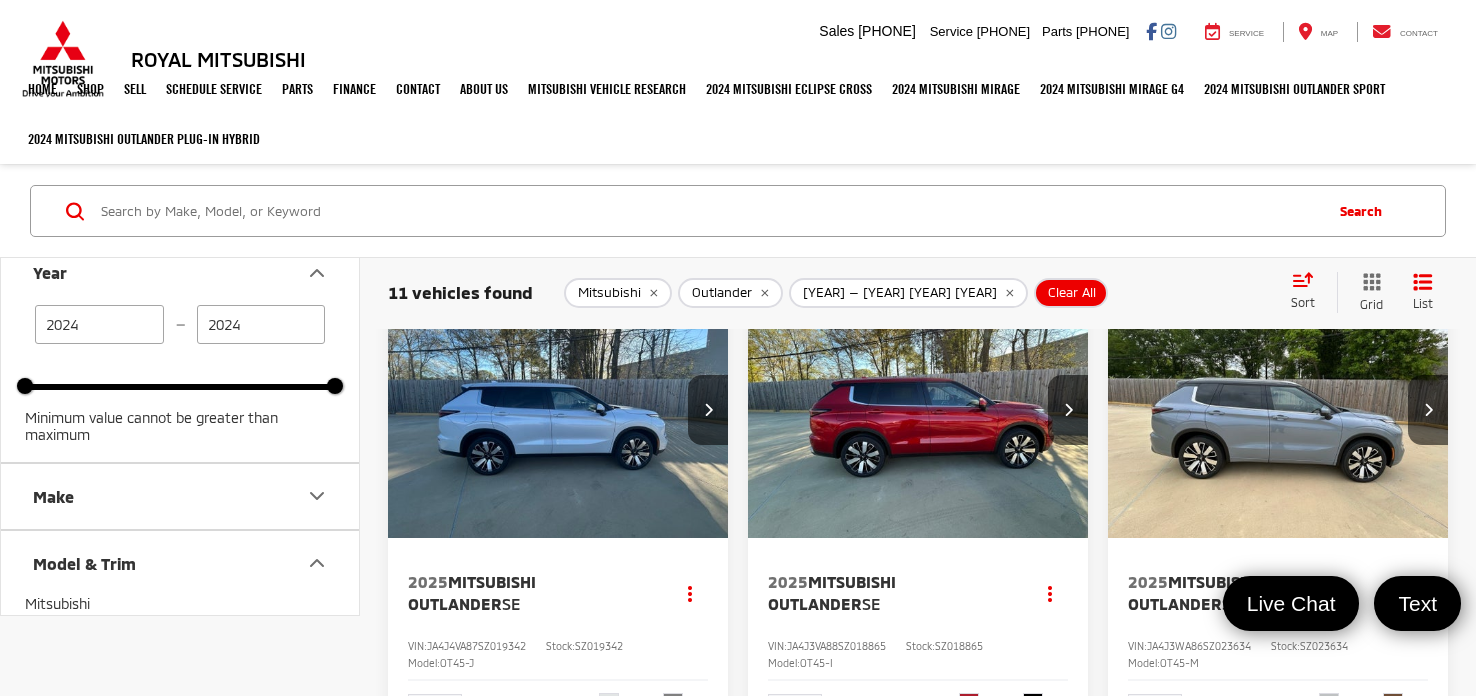type on "2024" 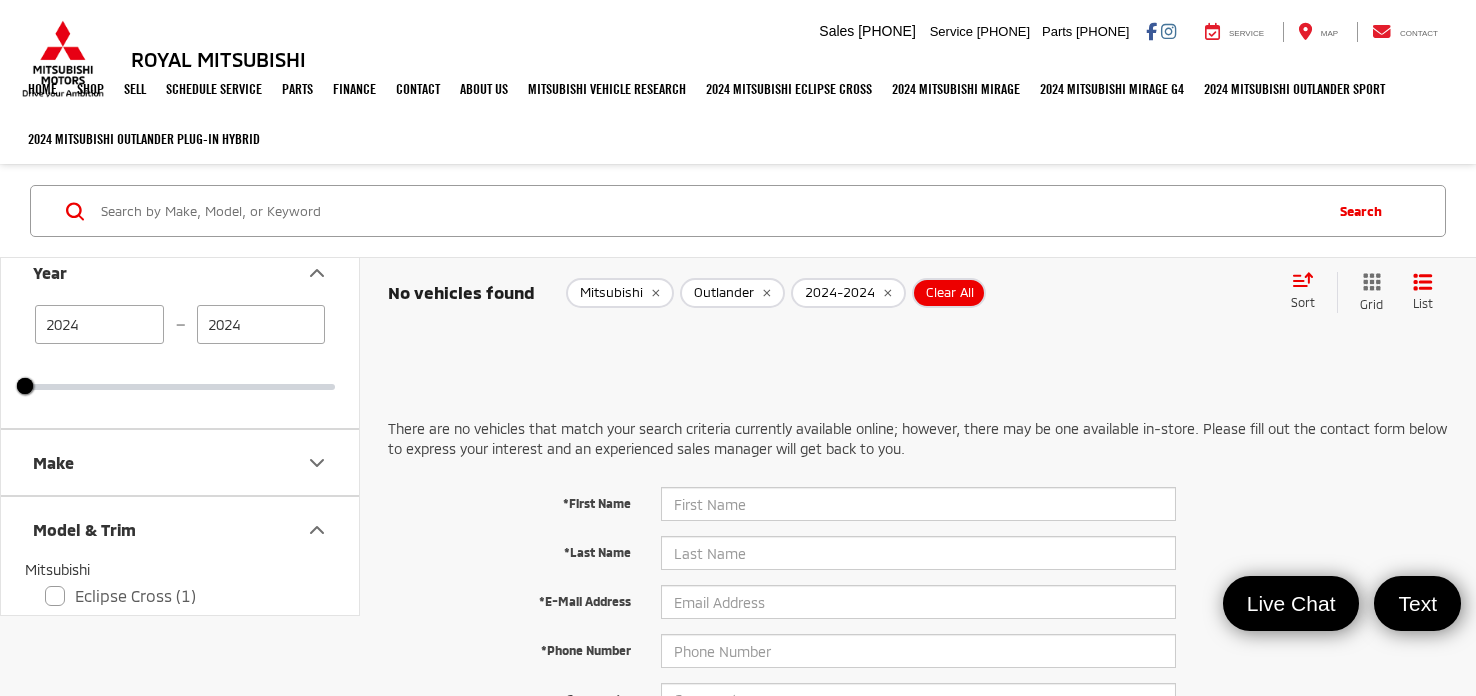 scroll, scrollTop: 0, scrollLeft: 0, axis: both 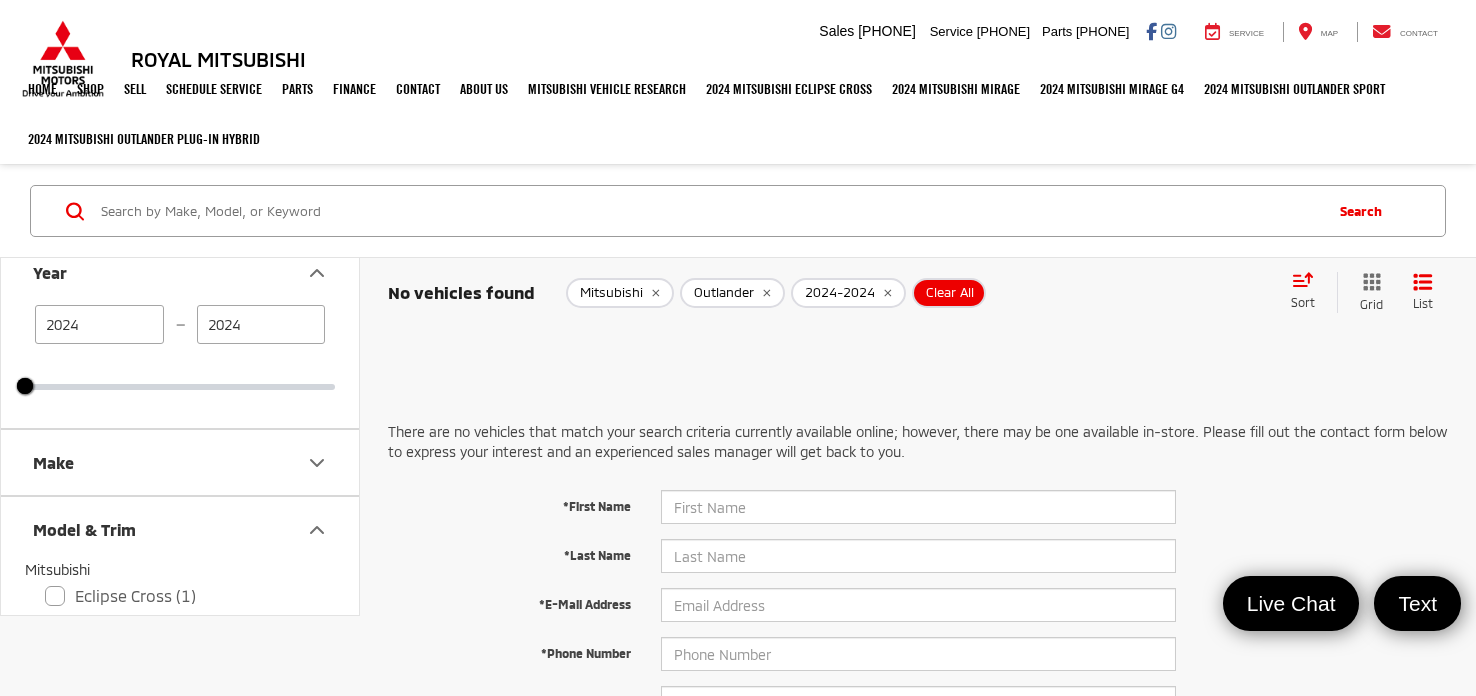 click 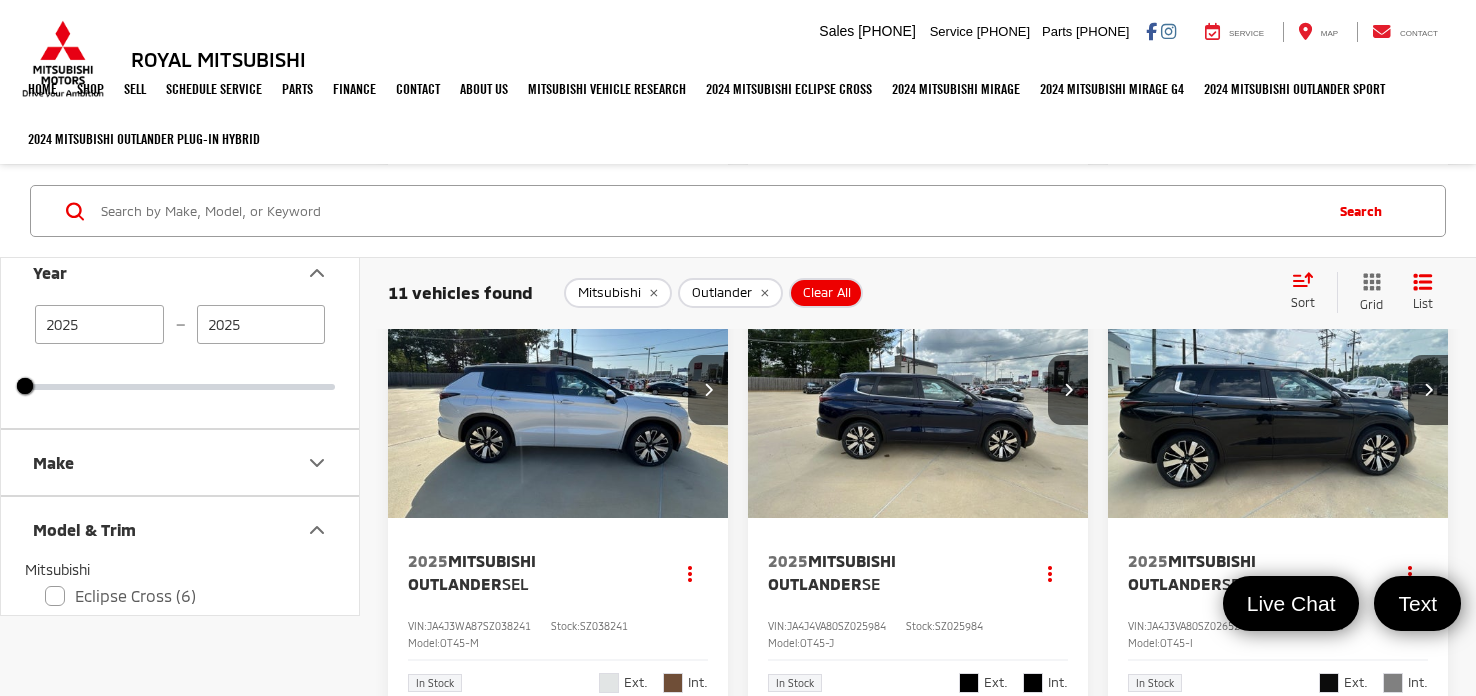 scroll, scrollTop: 2180, scrollLeft: 0, axis: vertical 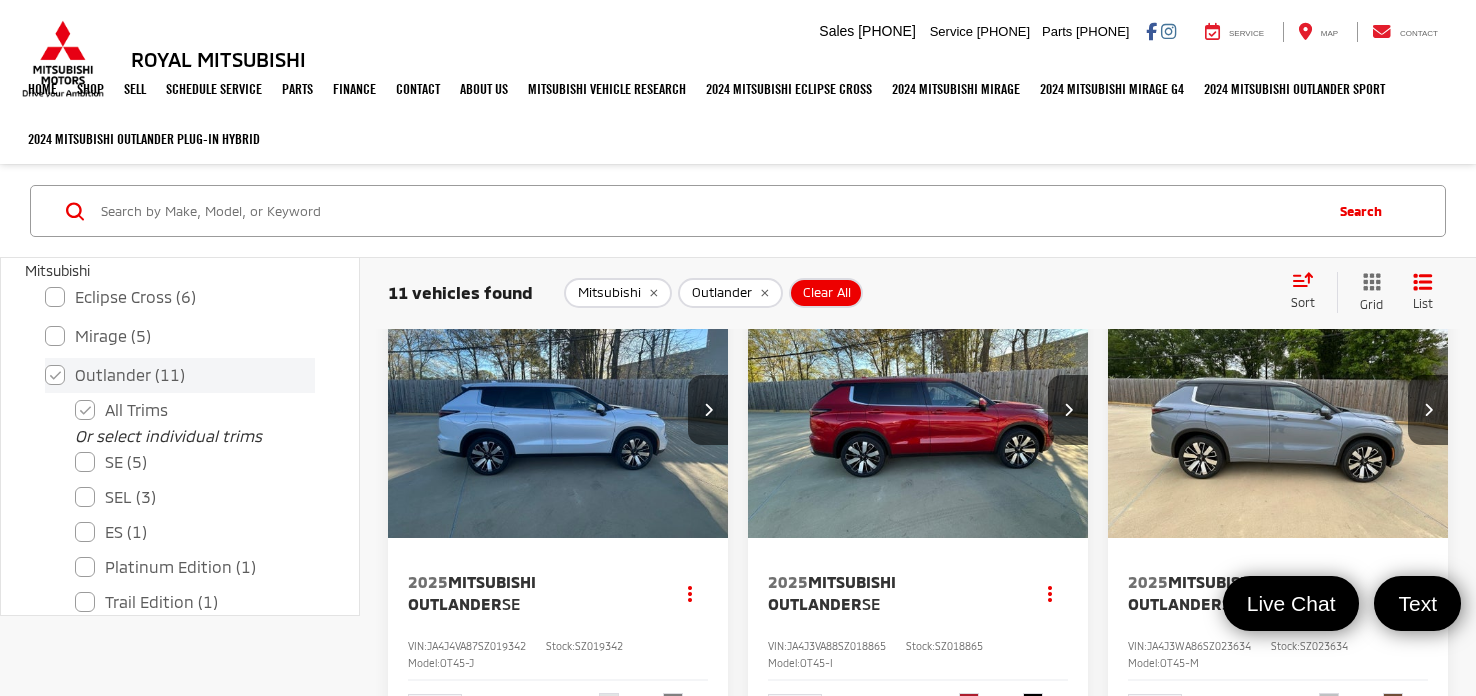 click on "Outlander (11)" at bounding box center [180, 374] 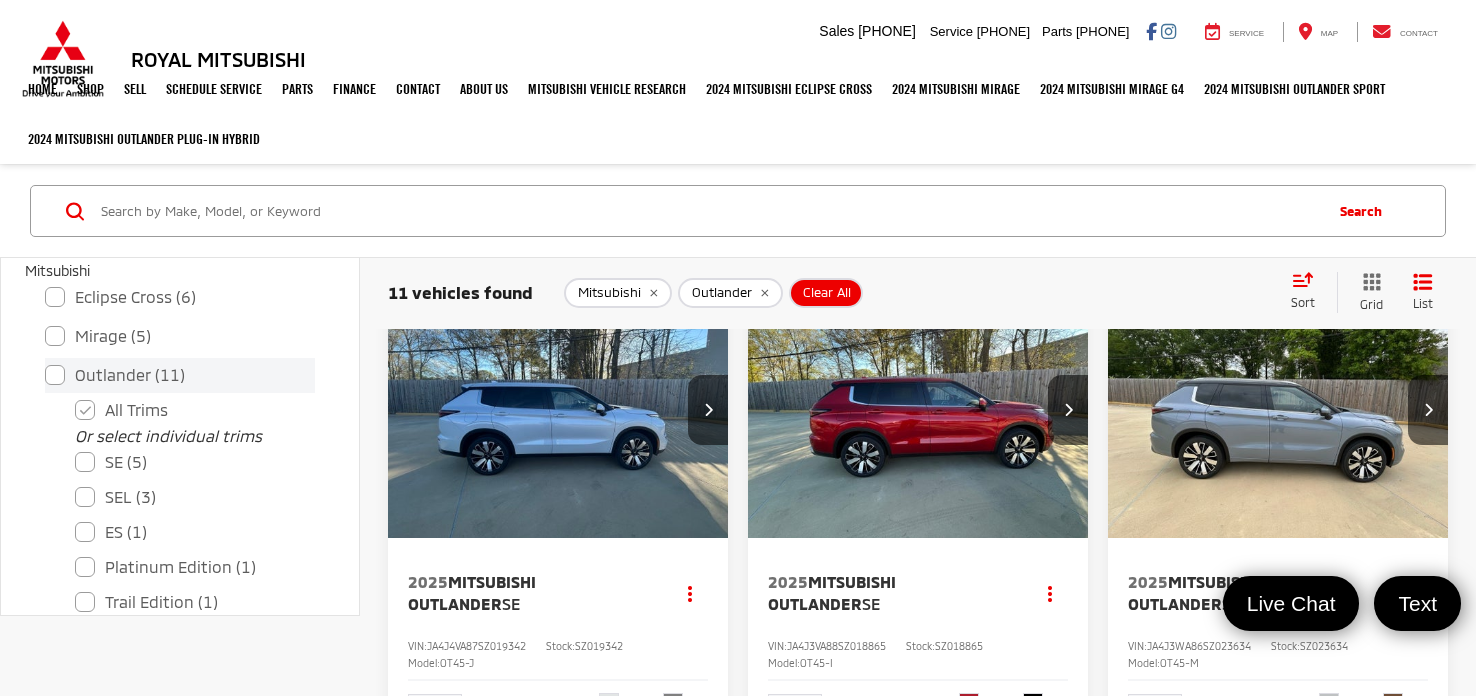 checkbox on "false" 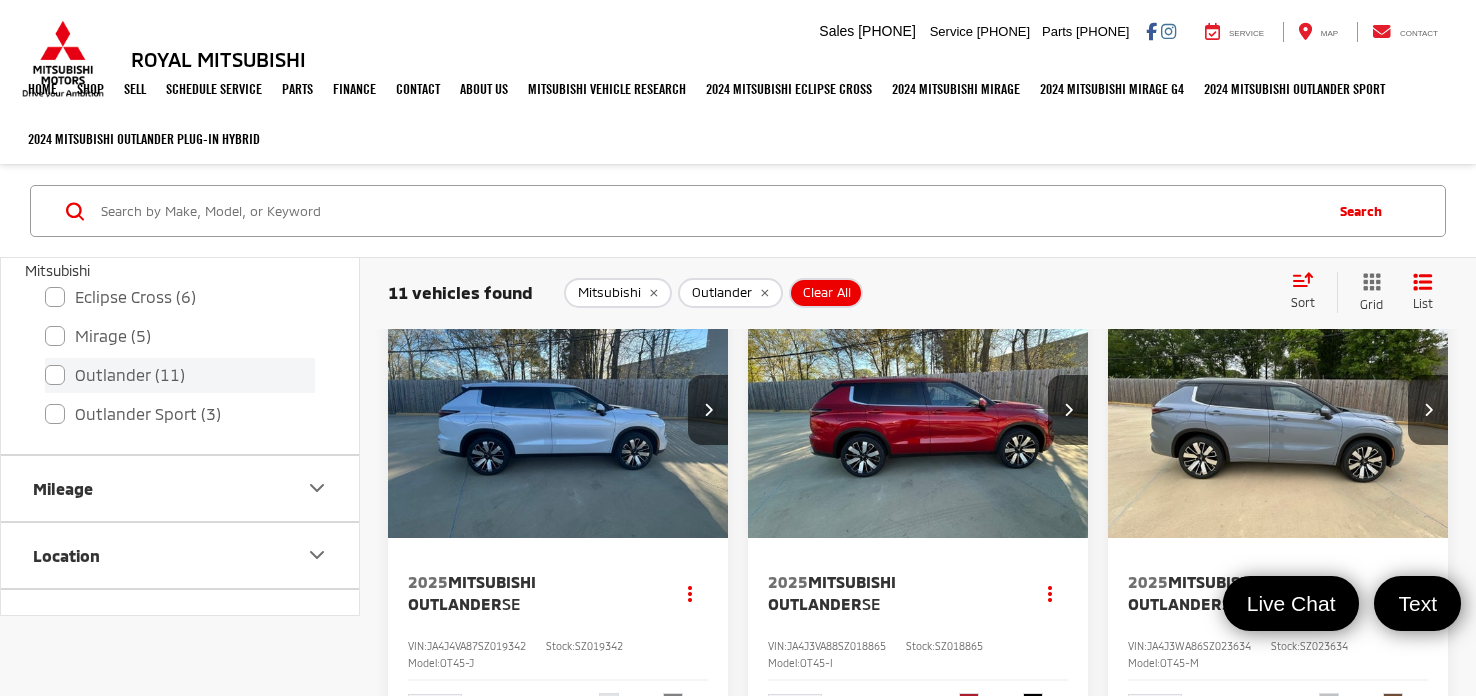 type on "2024" 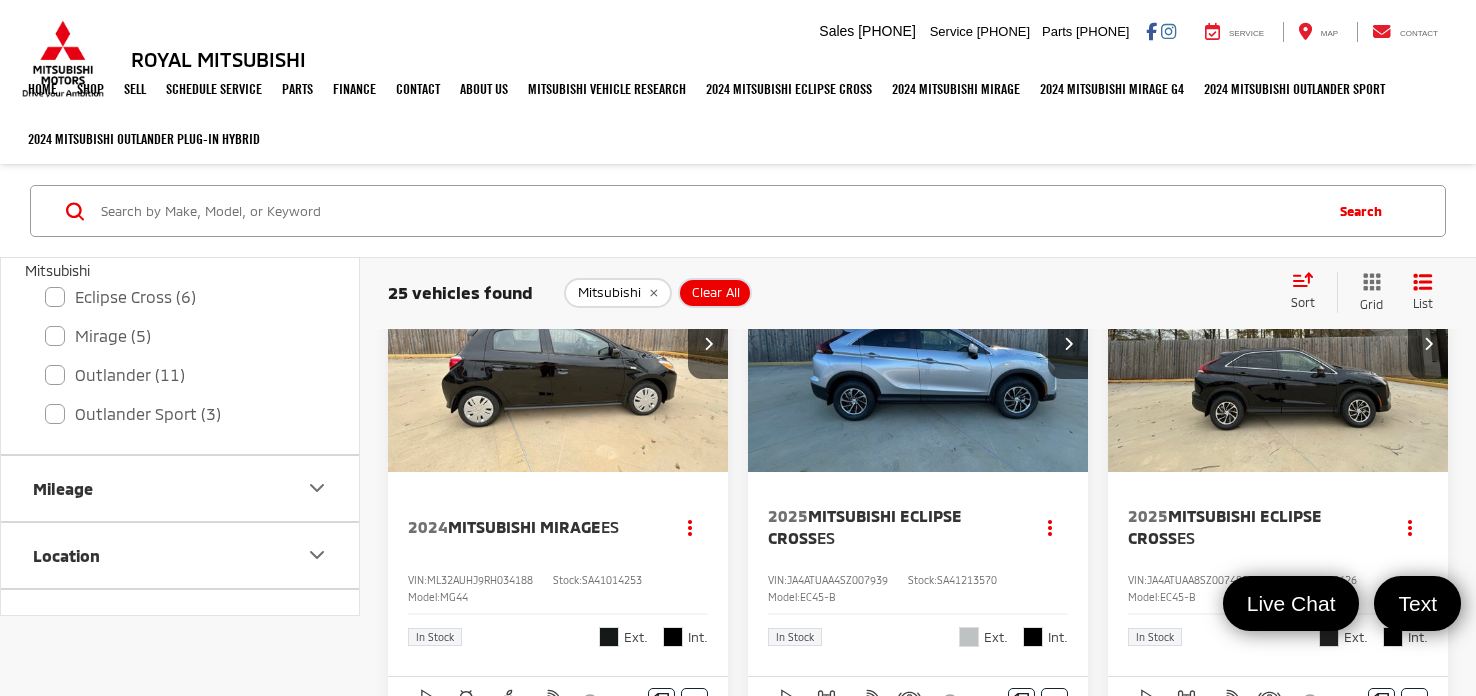scroll, scrollTop: 398, scrollLeft: 0, axis: vertical 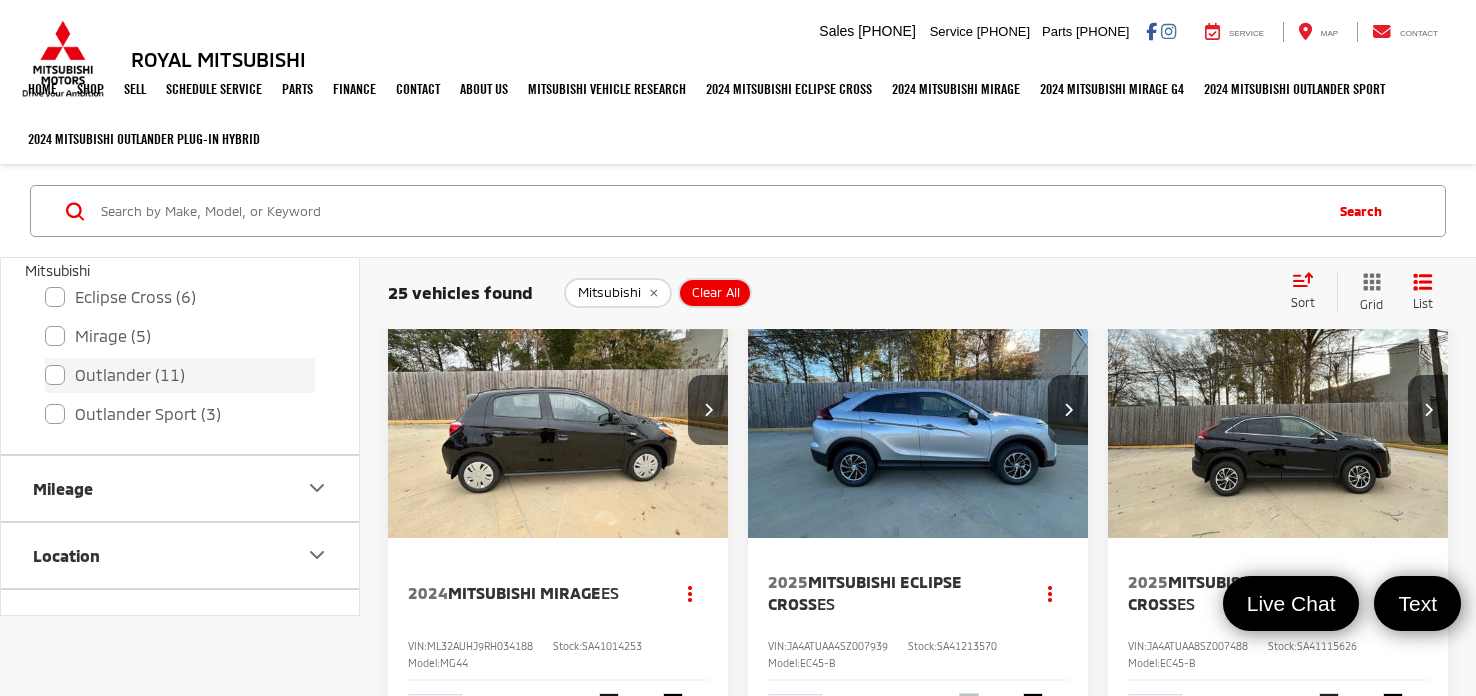 click on "Outlander (11)" at bounding box center [180, 374] 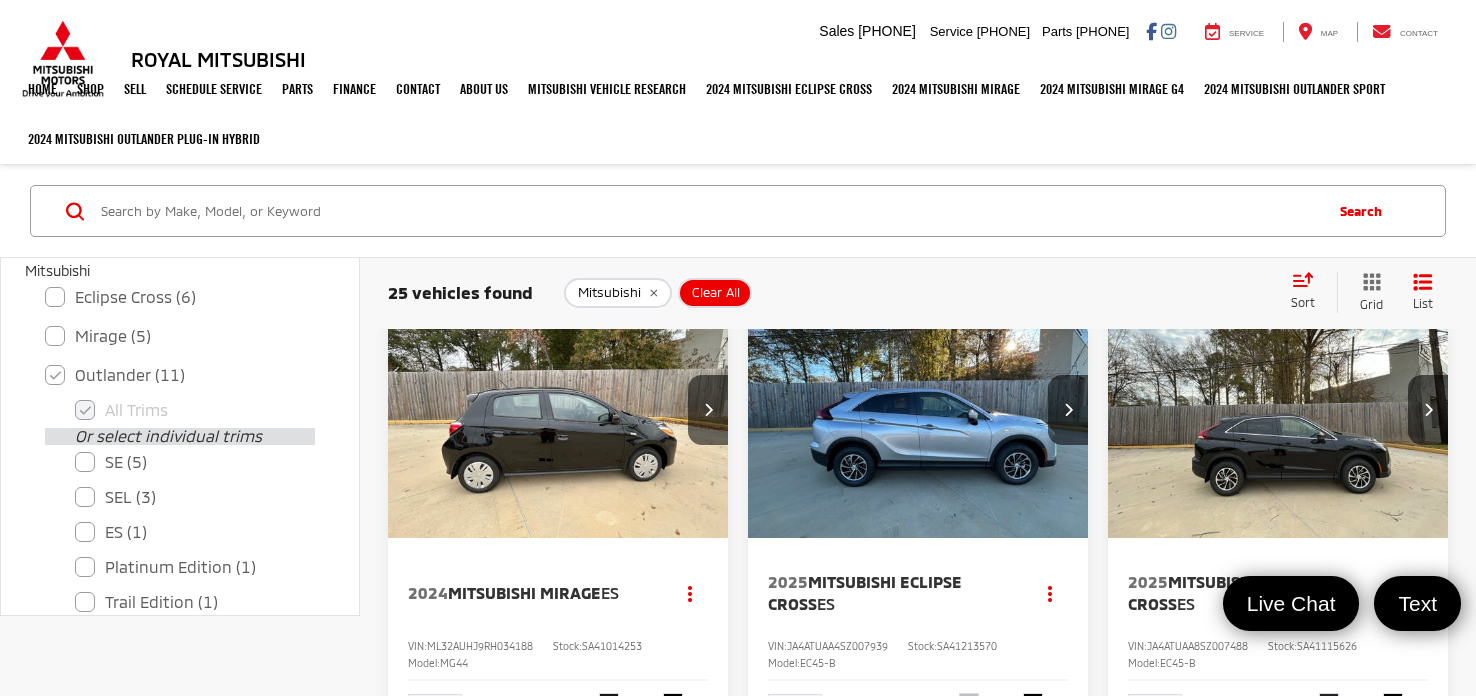 type on "2025" 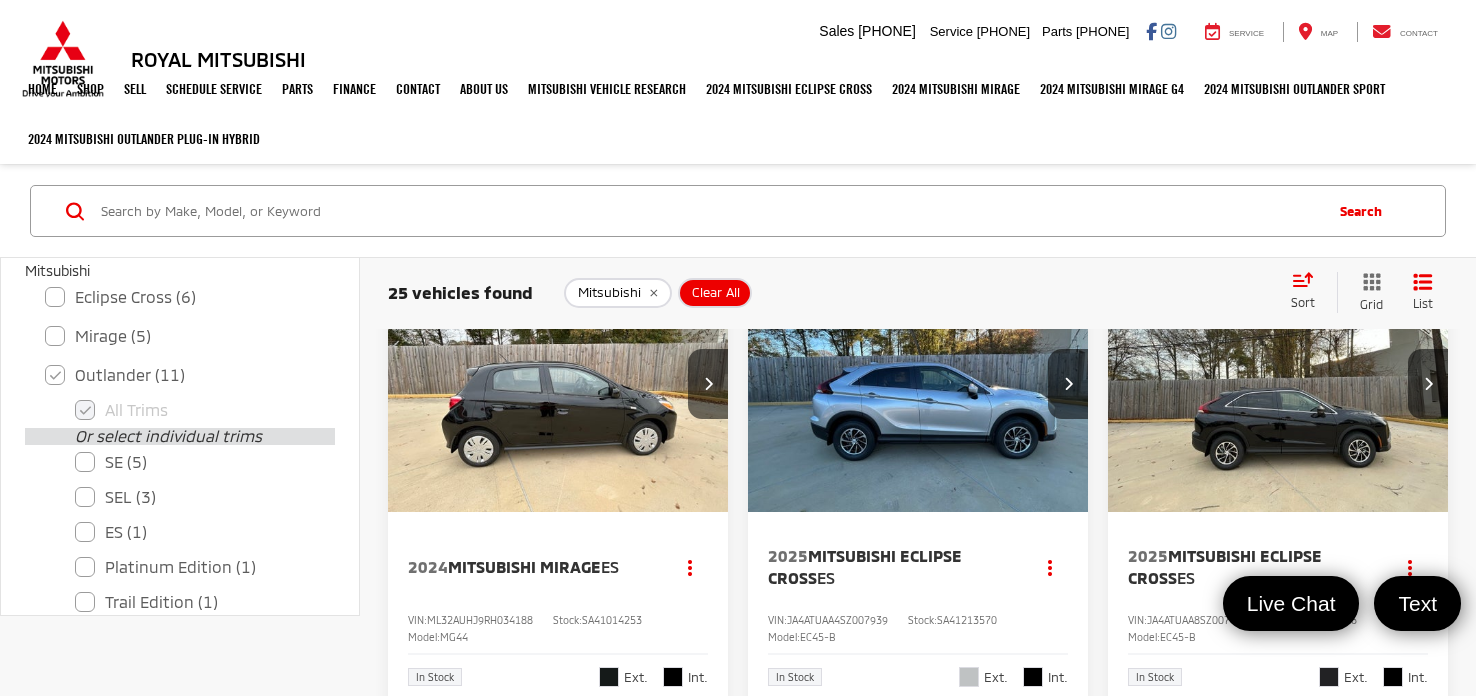 scroll, scrollTop: 30, scrollLeft: 0, axis: vertical 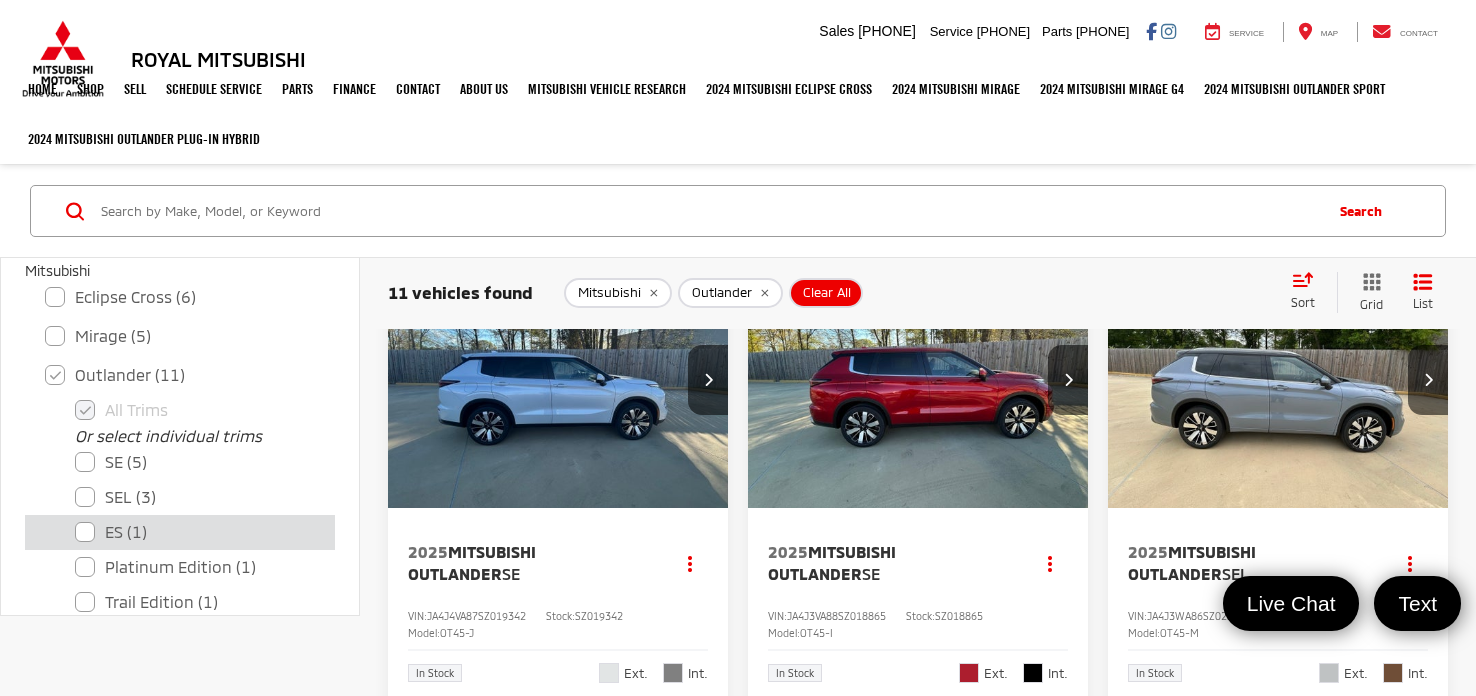 click on "ES (1)" at bounding box center [195, 531] 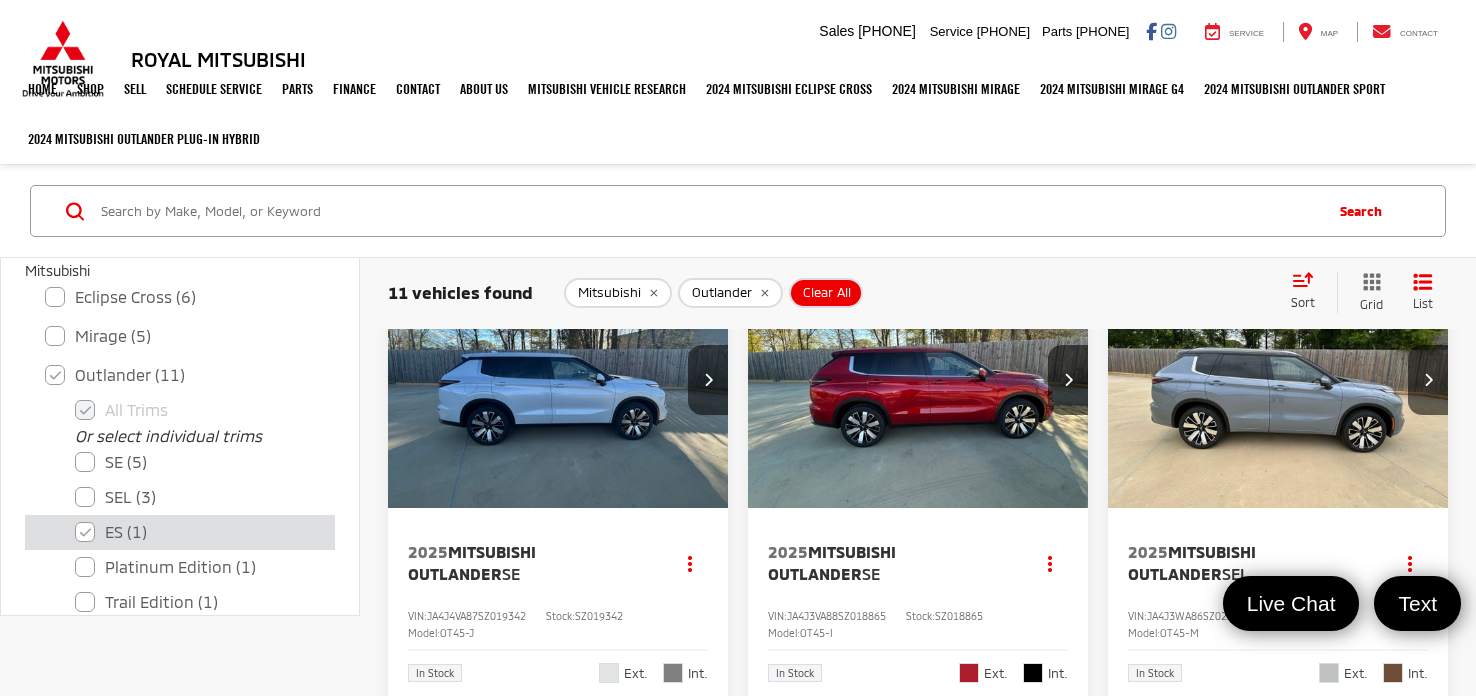 checkbox on "false" 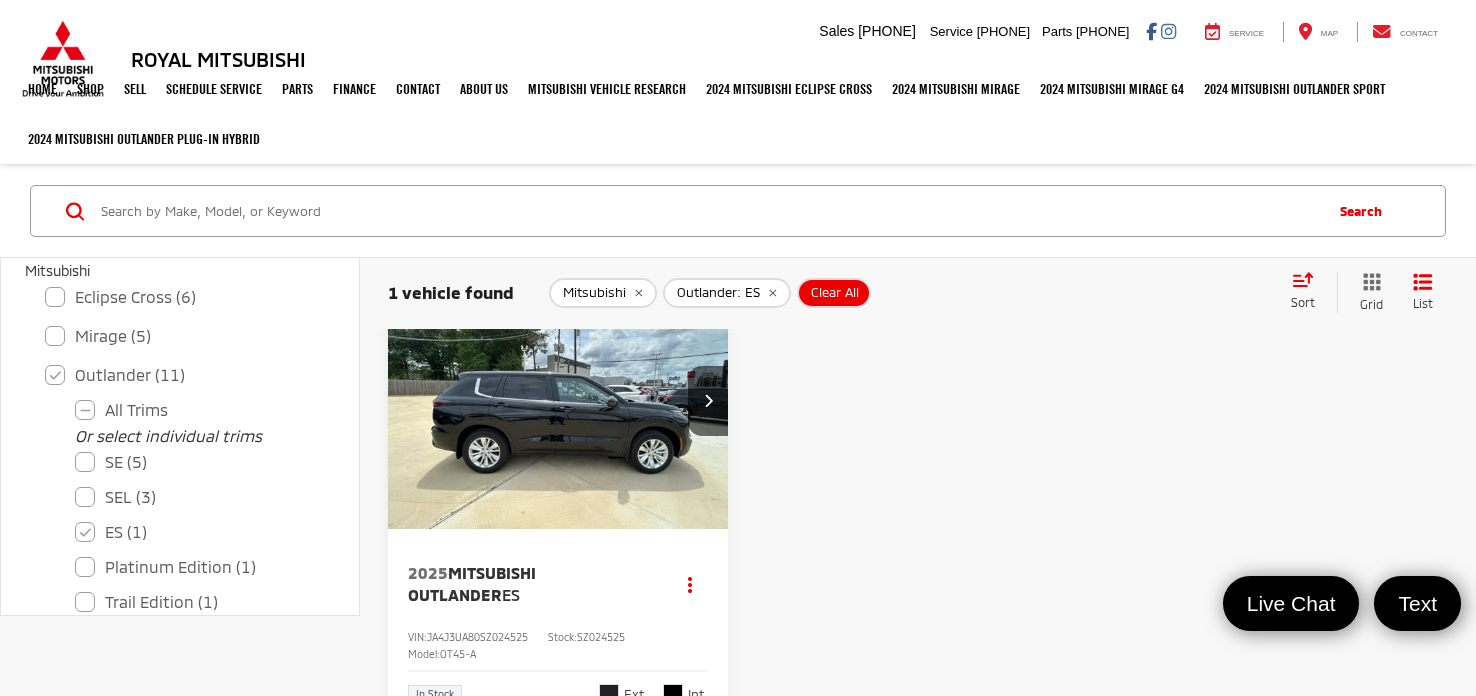 scroll, scrollTop: 0, scrollLeft: 0, axis: both 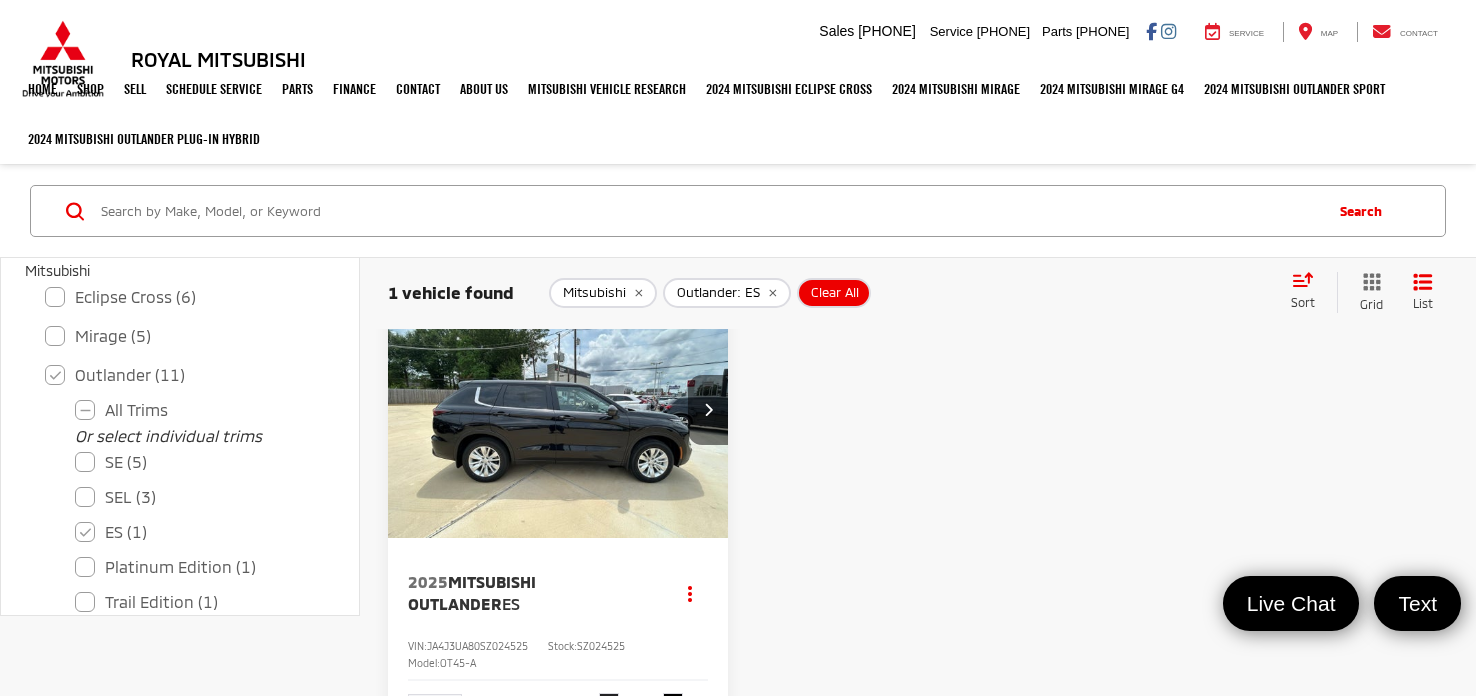 click at bounding box center [708, 410] 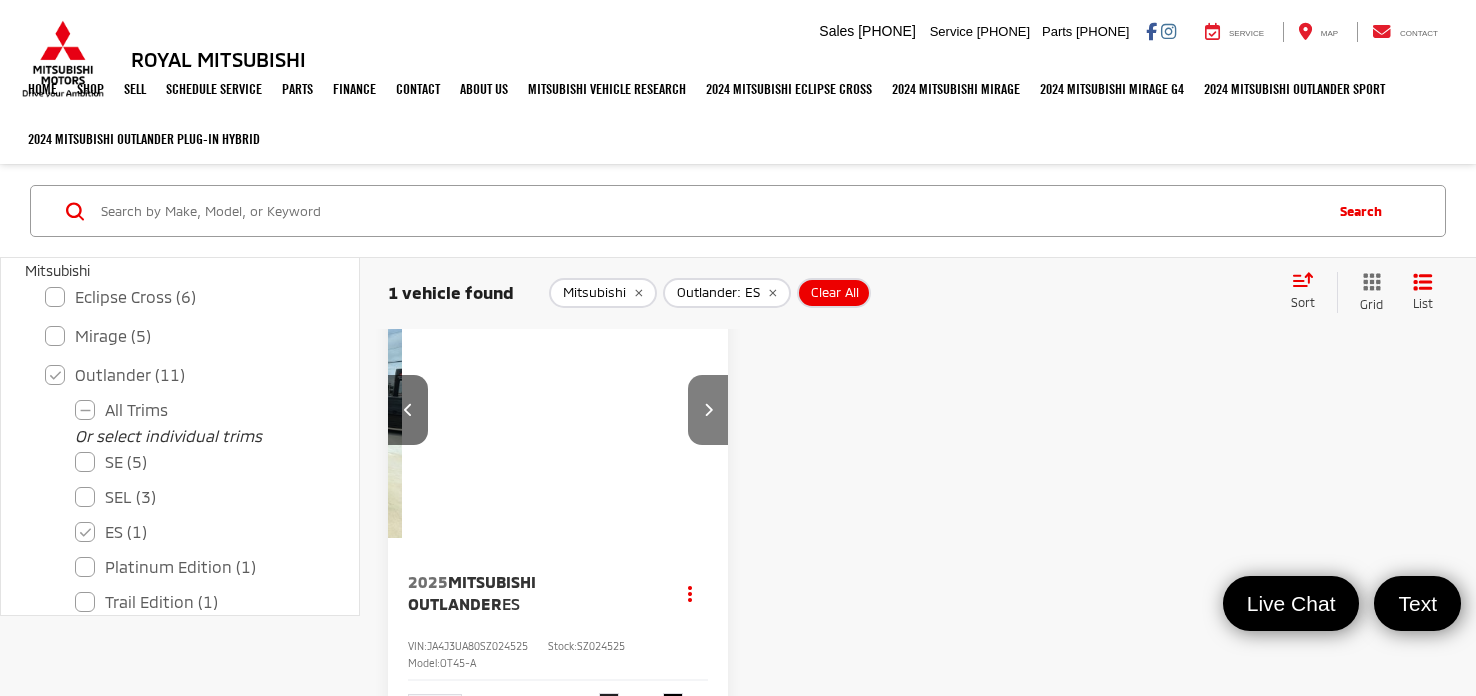 scroll, scrollTop: 0, scrollLeft: 342, axis: horizontal 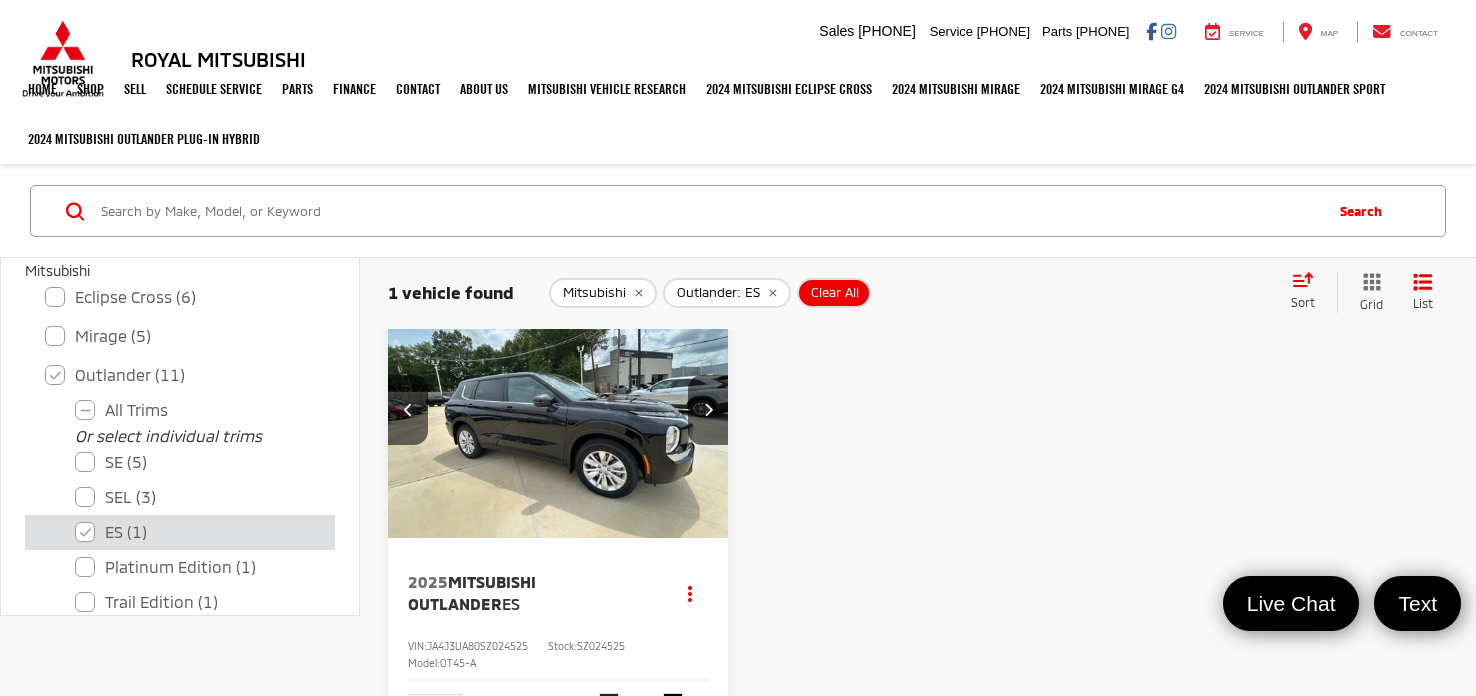 click on "ES (1)" at bounding box center [195, 531] 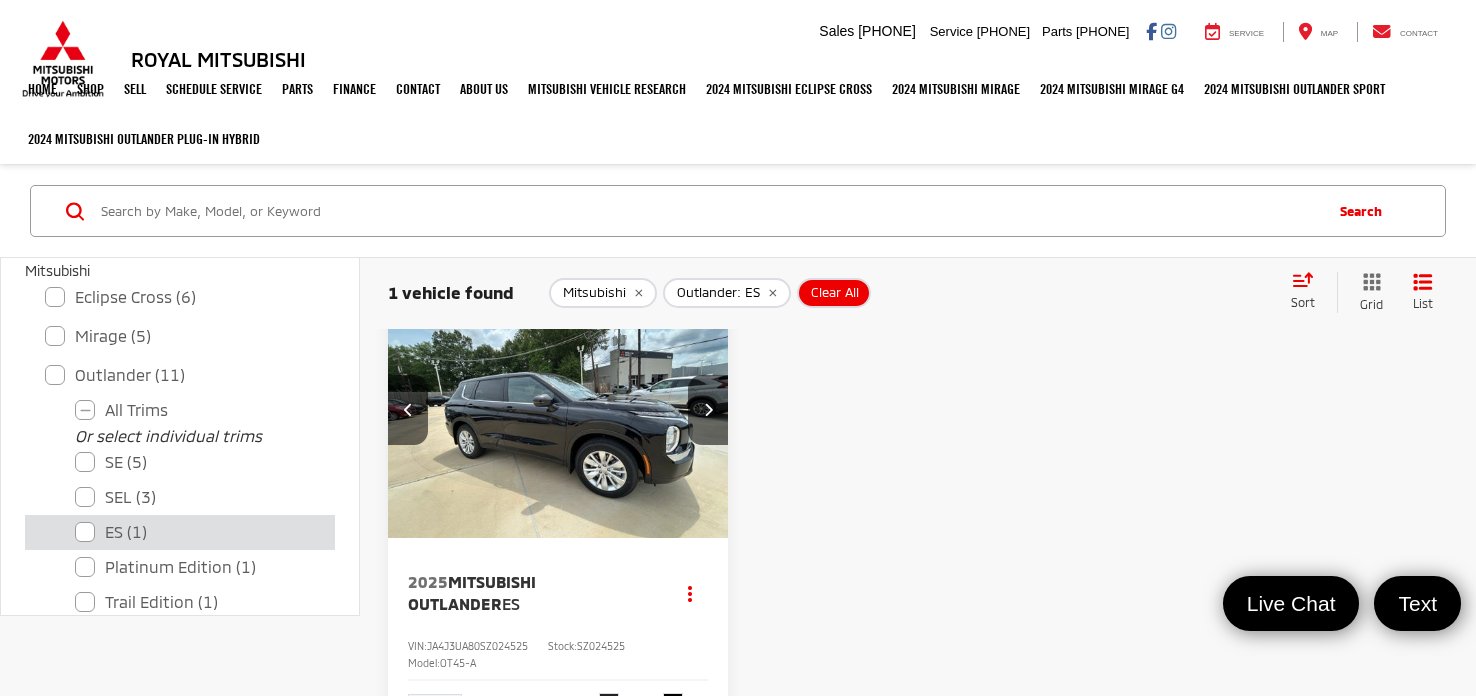 checkbox on "false" 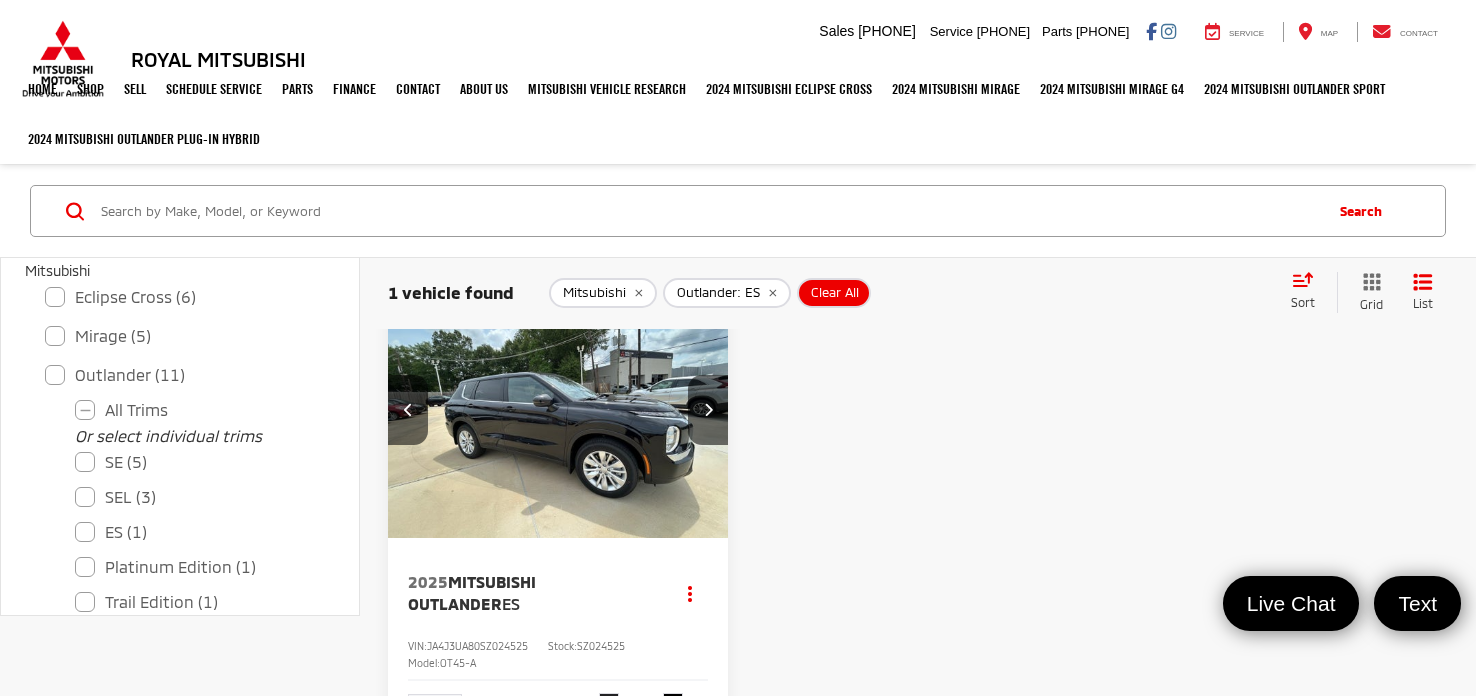 checkbox on "false" 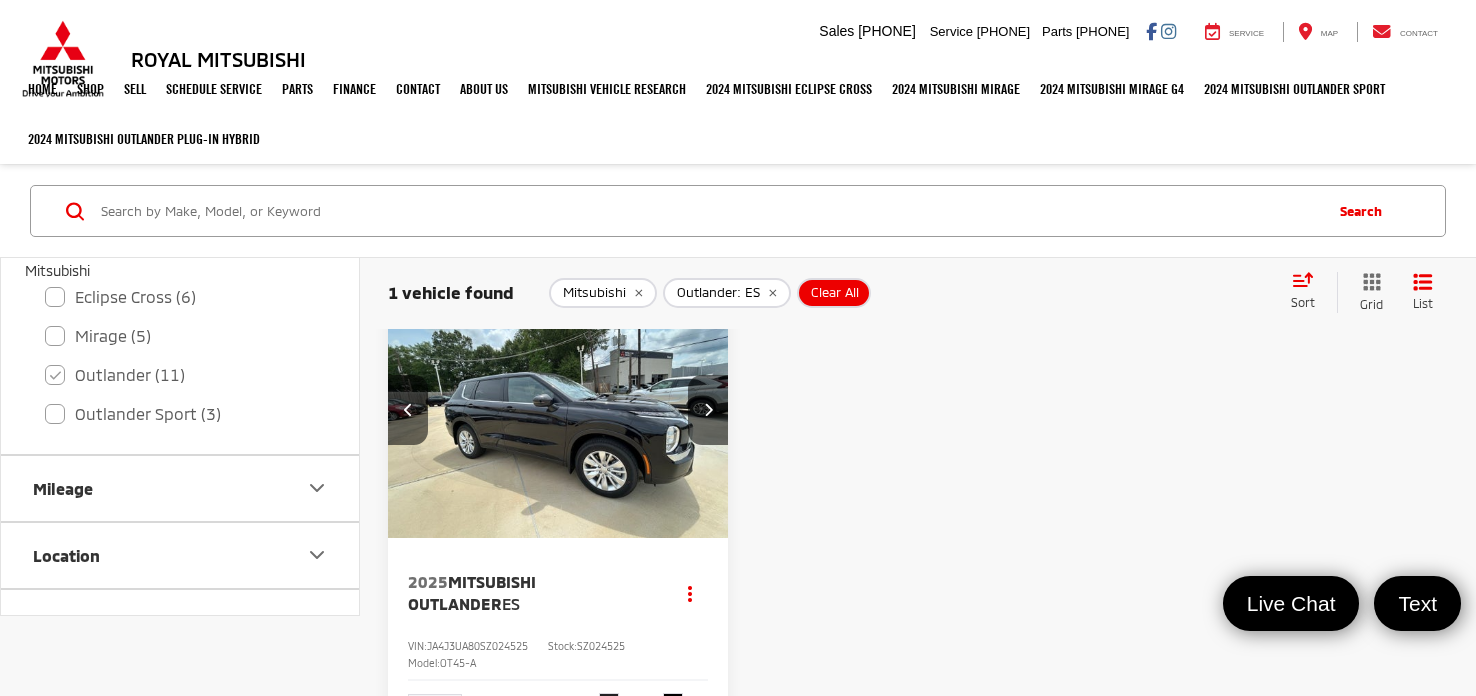 checkbox on "true" 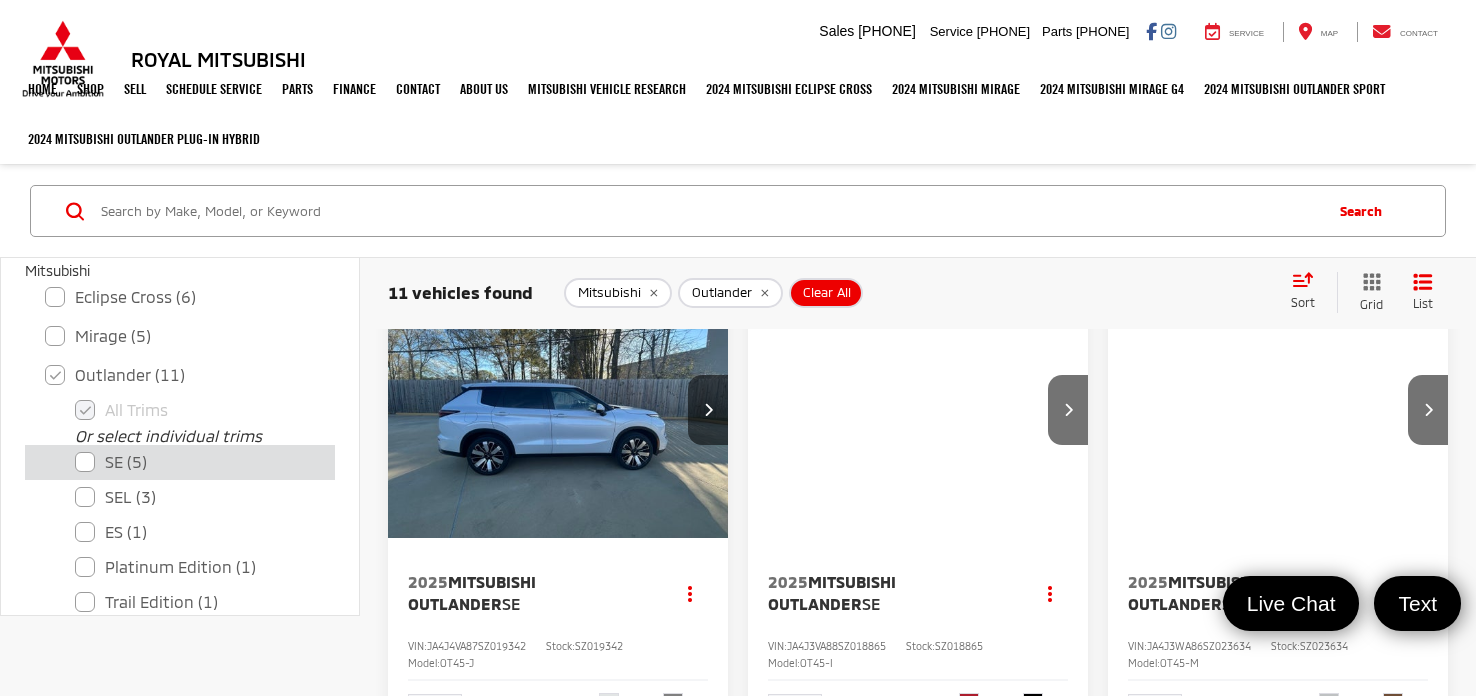 click on "SE (5)" at bounding box center (195, 461) 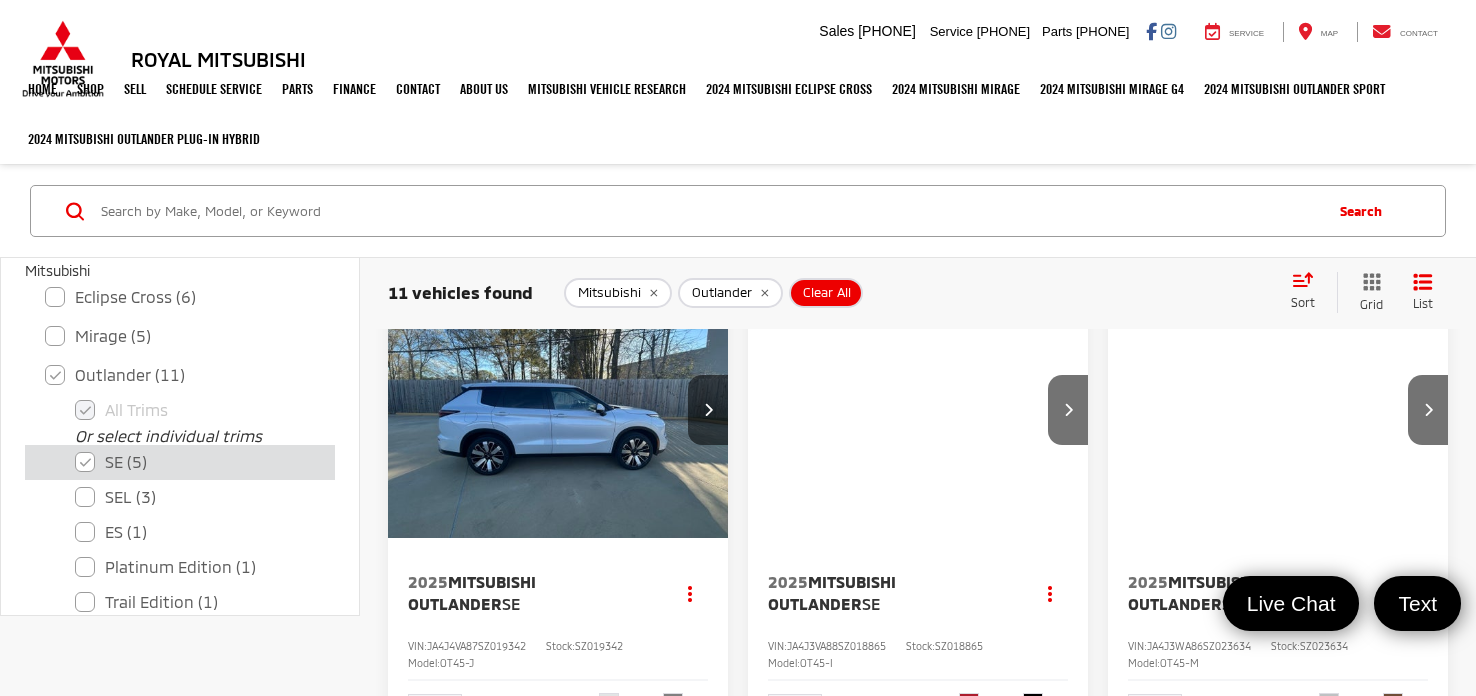 checkbox on "false" 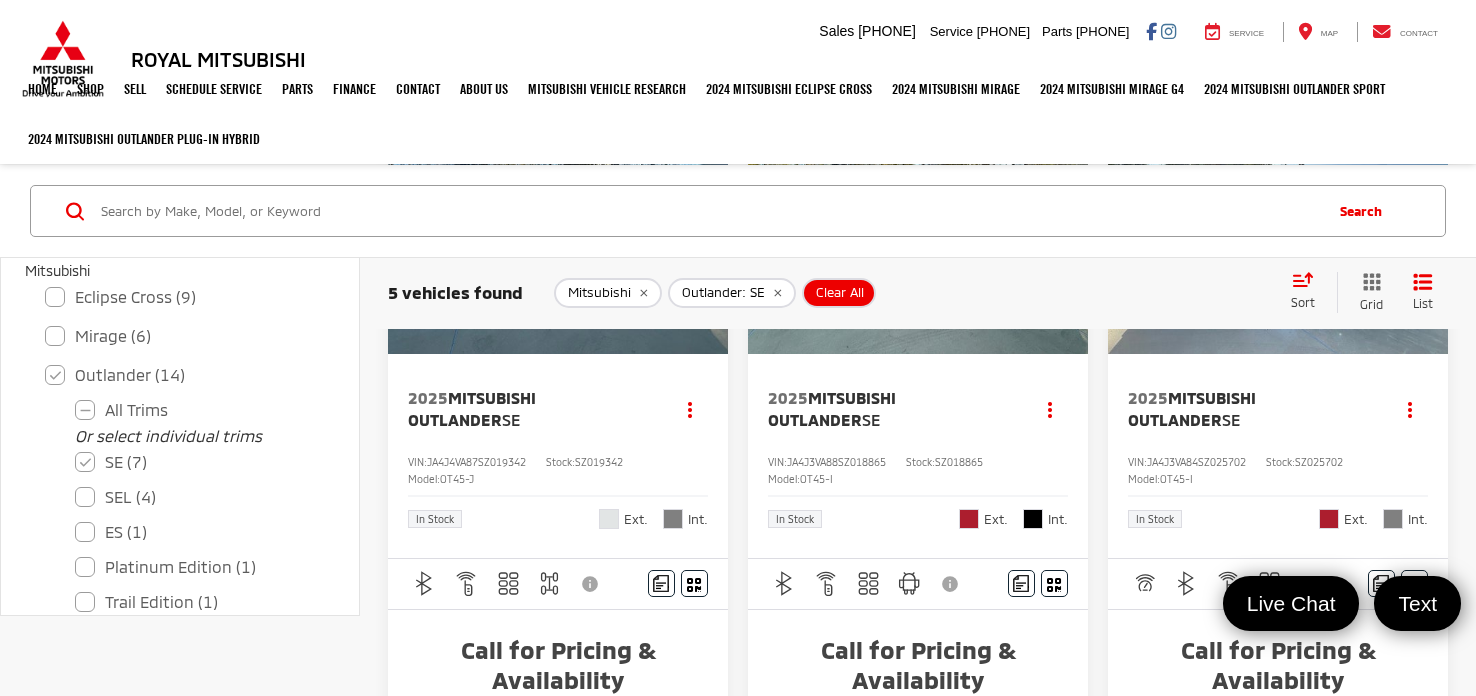 scroll, scrollTop: 203, scrollLeft: 0, axis: vertical 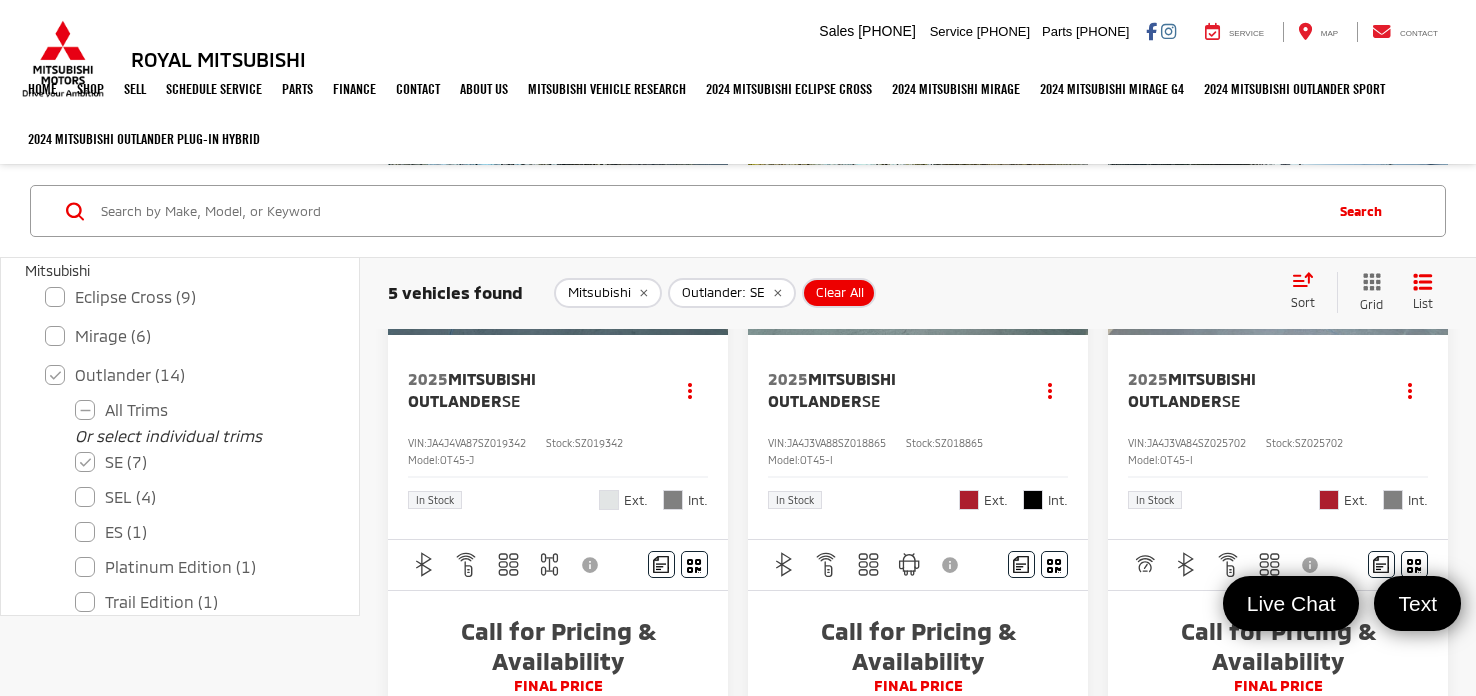 click on "SZ018865" at bounding box center [959, 443] 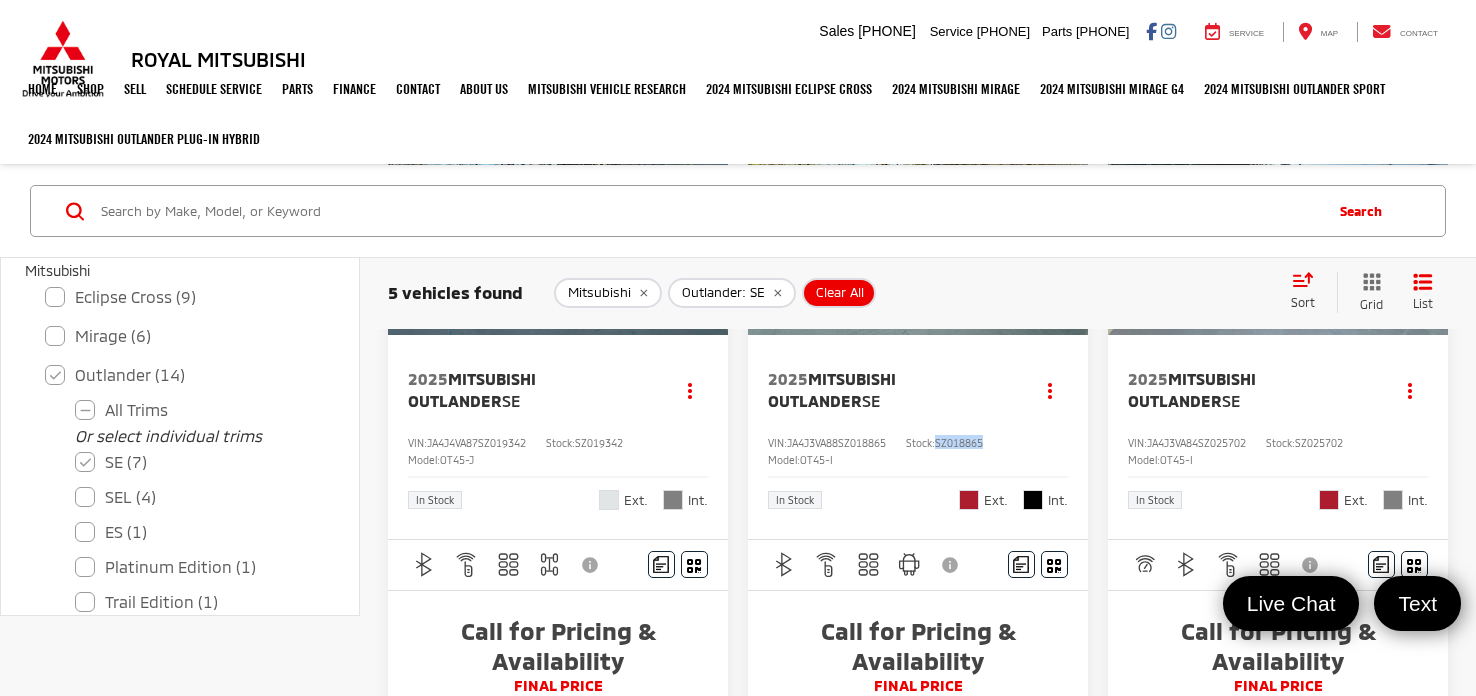 click on "SZ018865" at bounding box center [959, 443] 